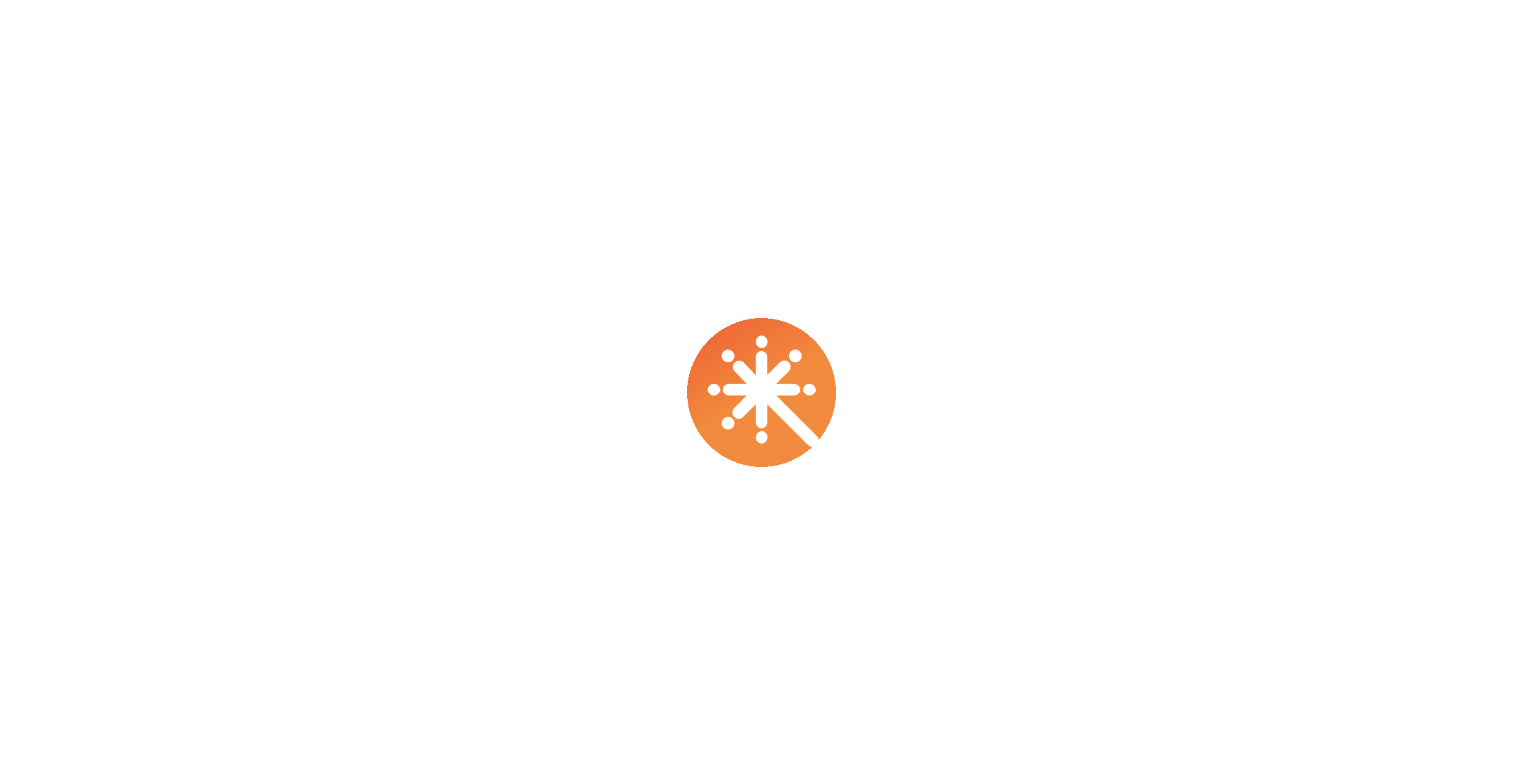 scroll, scrollTop: 0, scrollLeft: 0, axis: both 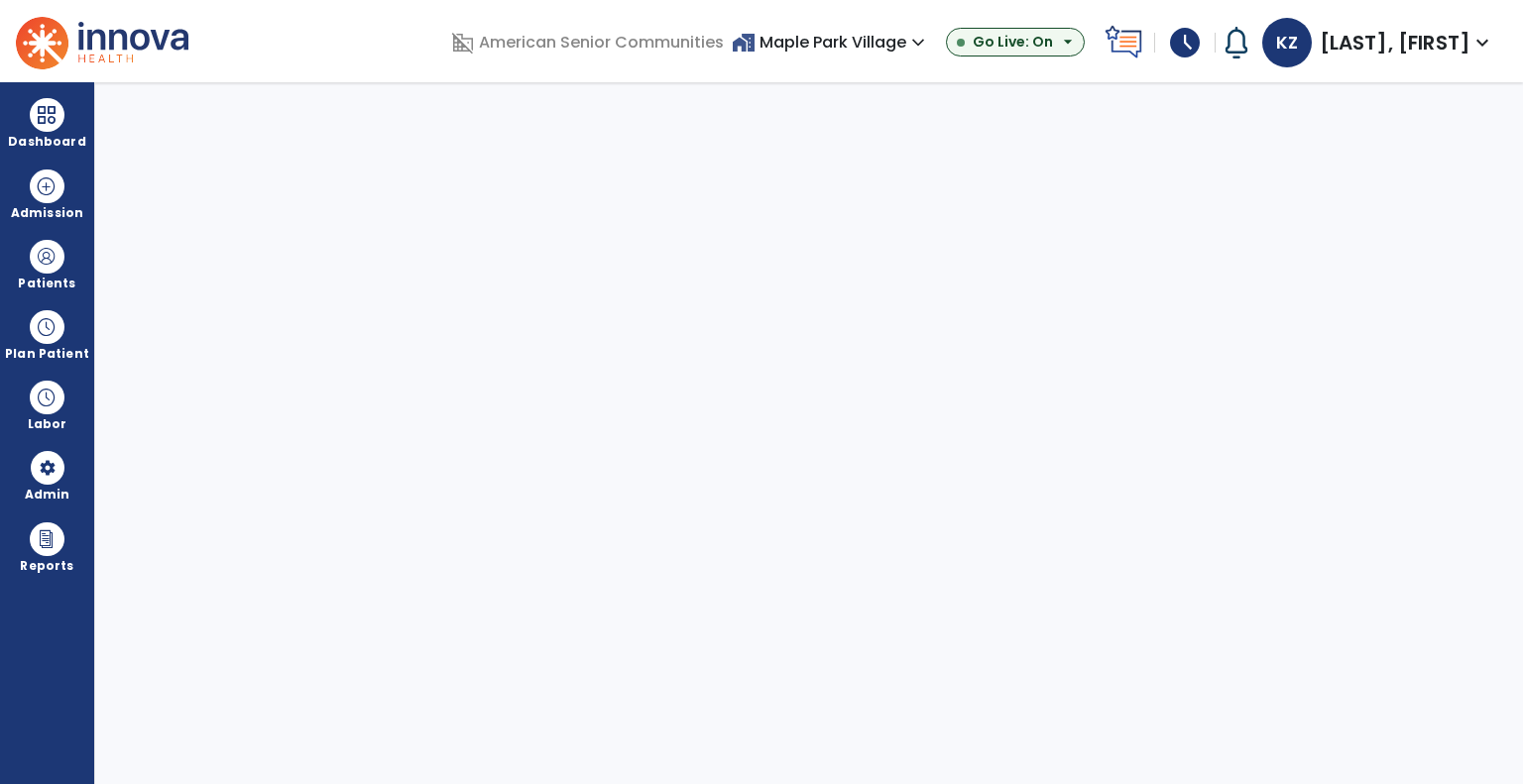 select on "***" 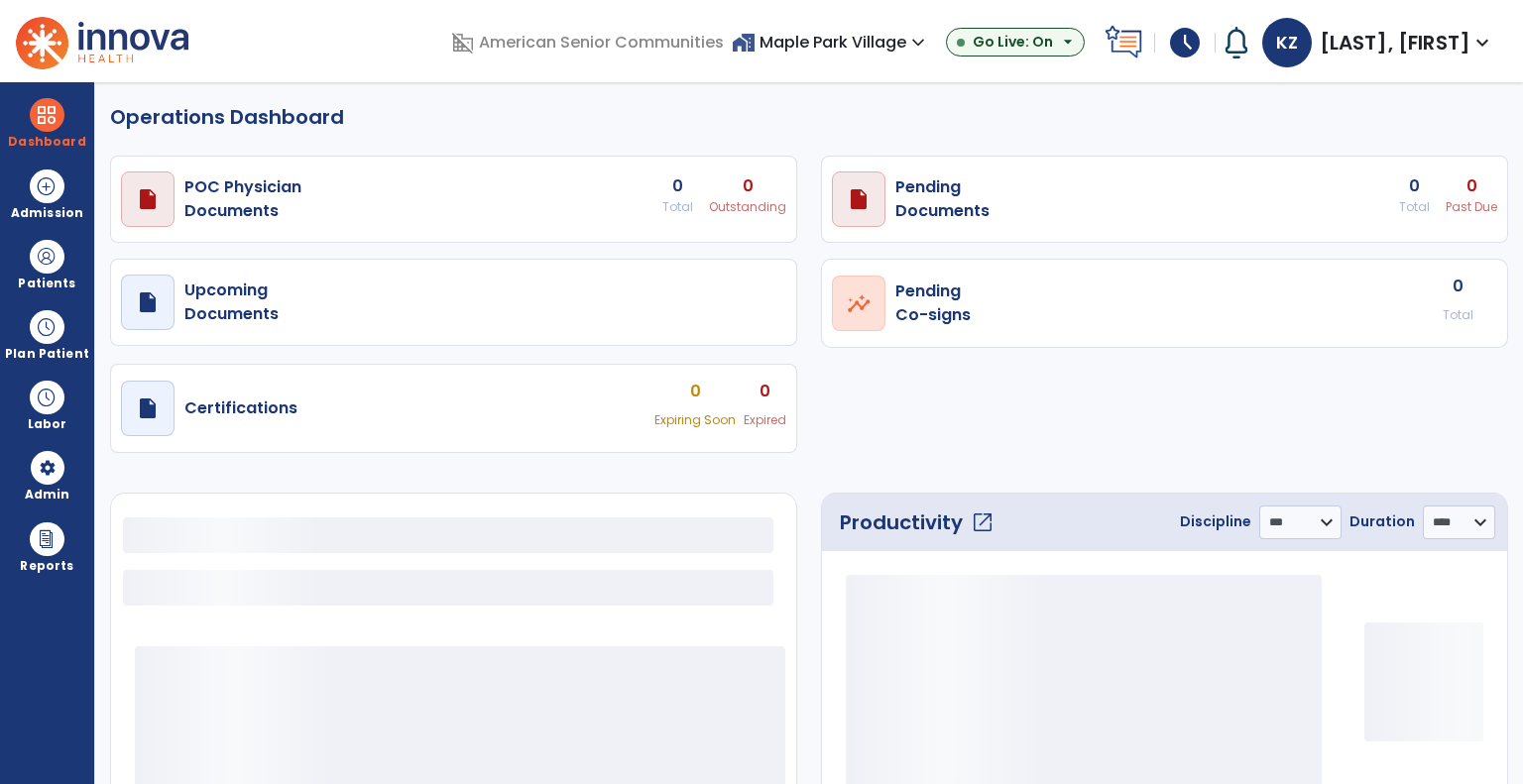 select on "***" 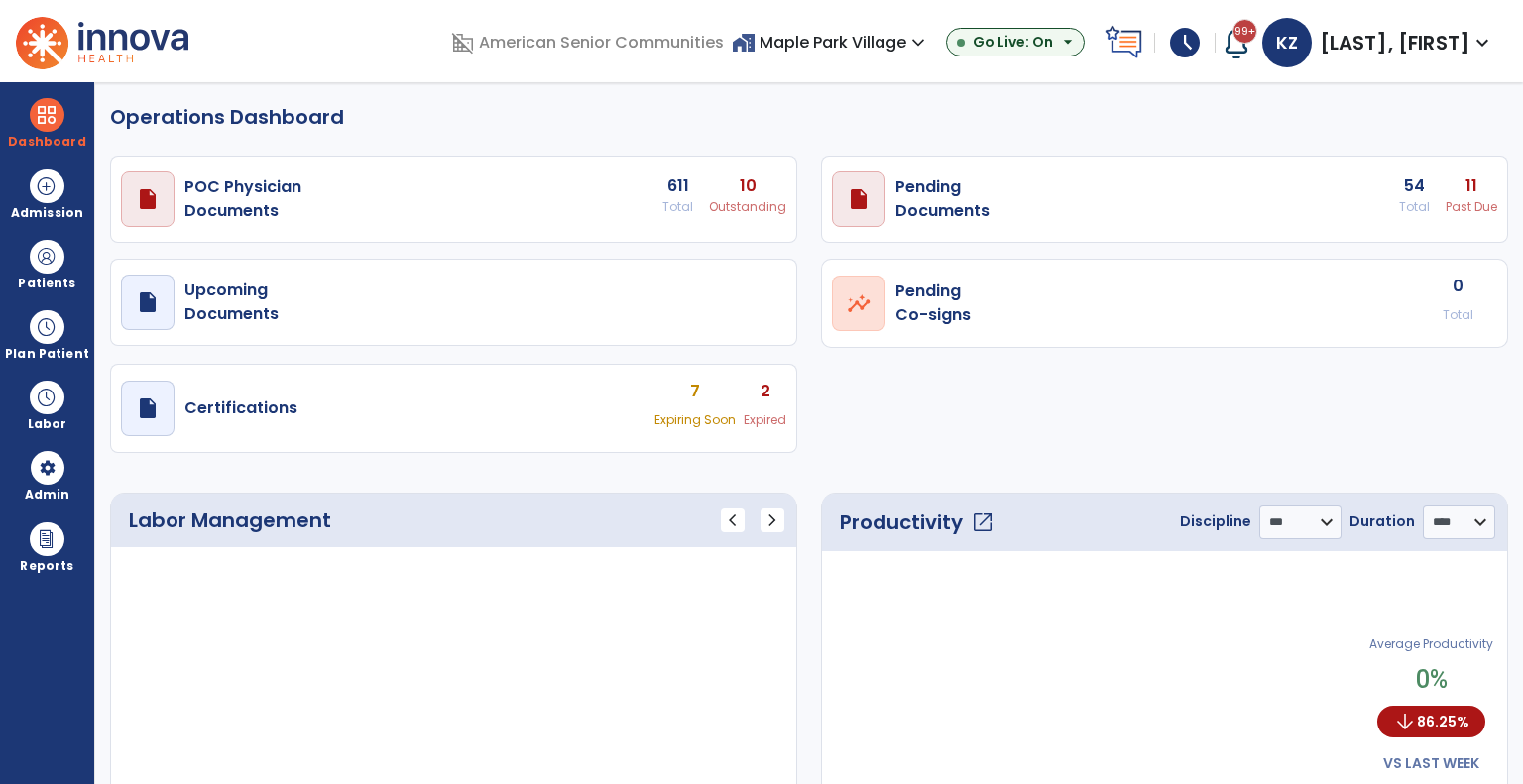 click on "home_work   [OTHER_LOCATION]   expand_more" at bounding box center (831, 42) 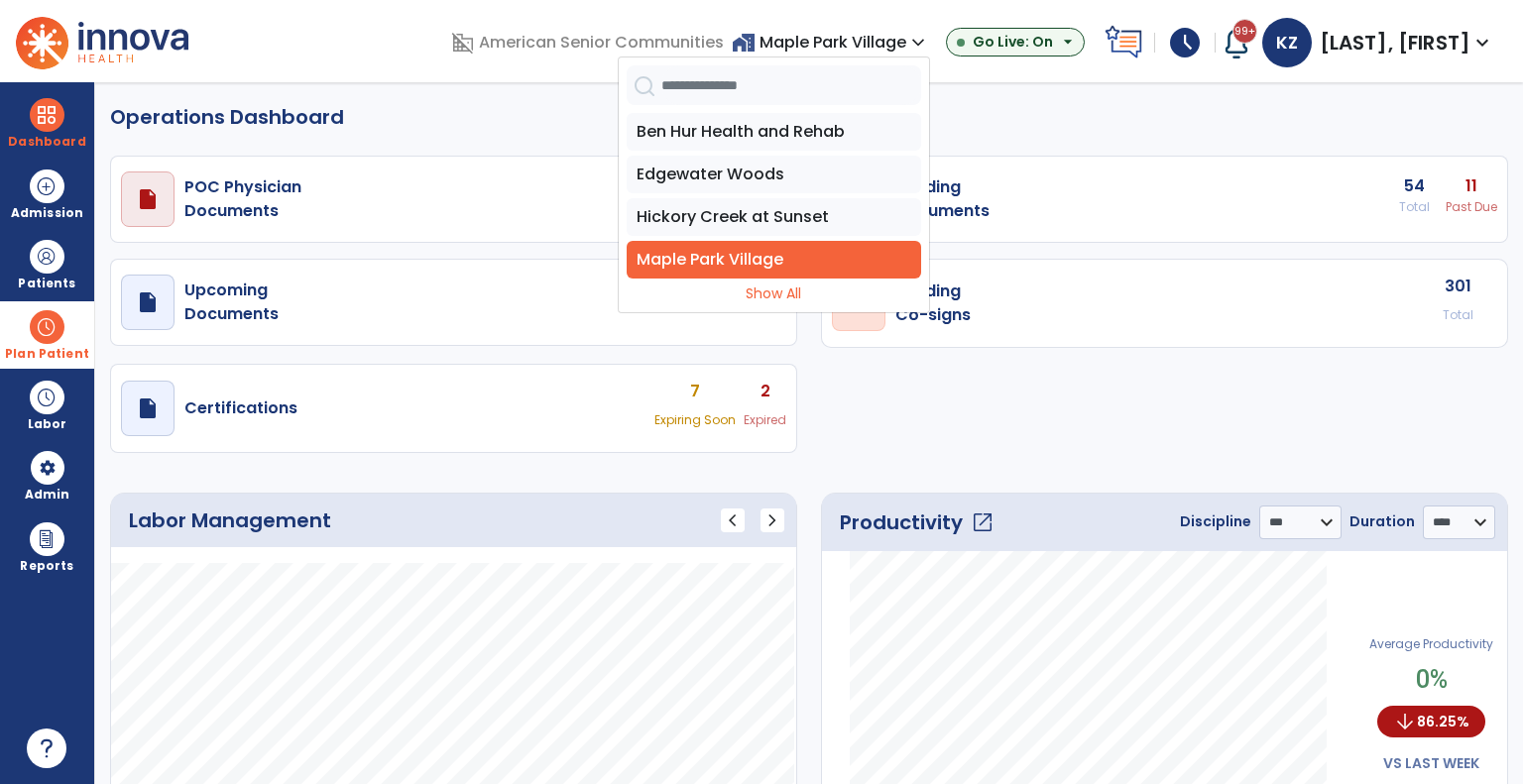 click on "Plan Patient" at bounding box center [47, 264] 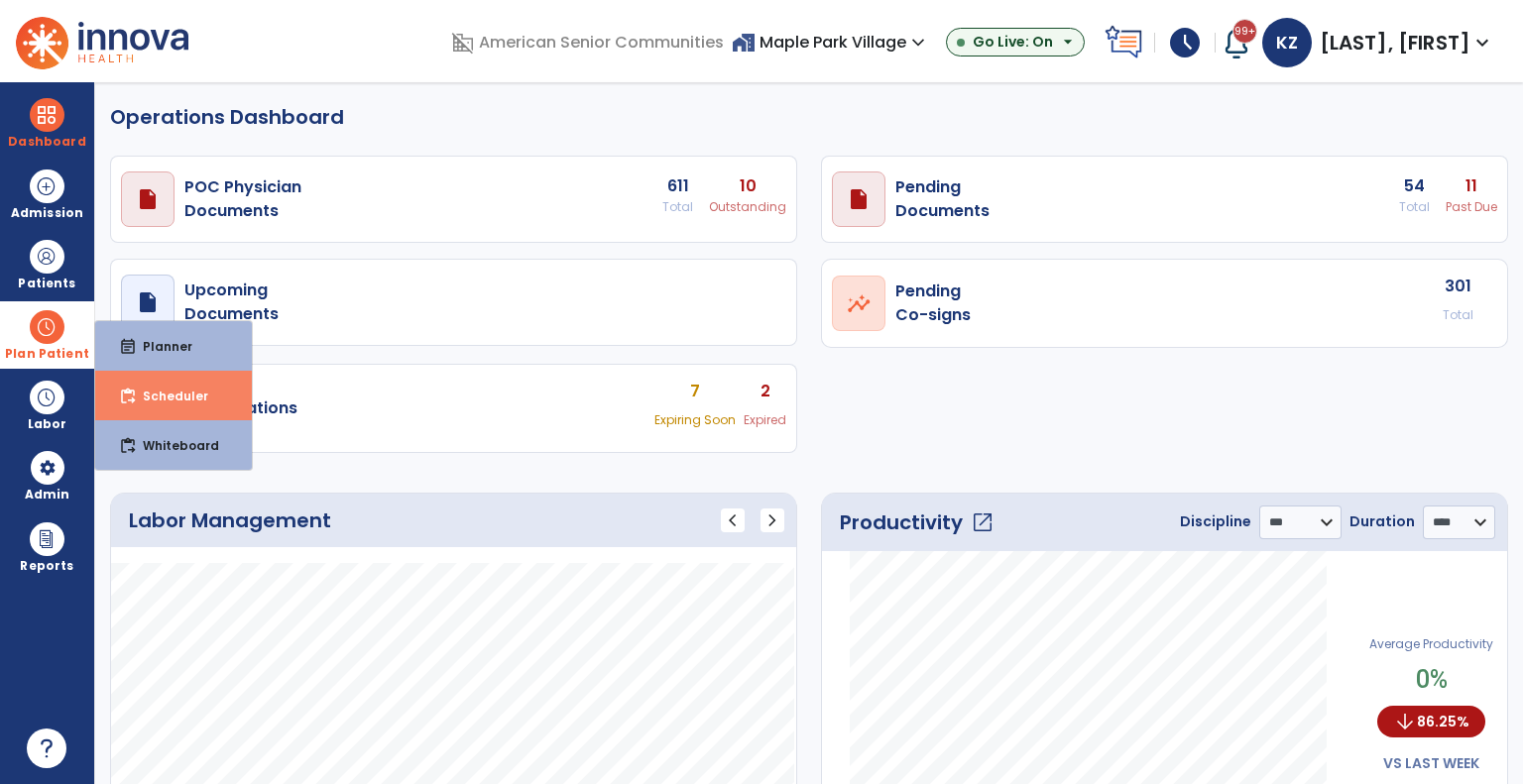 click on "Scheduler" at bounding box center [168, 395] 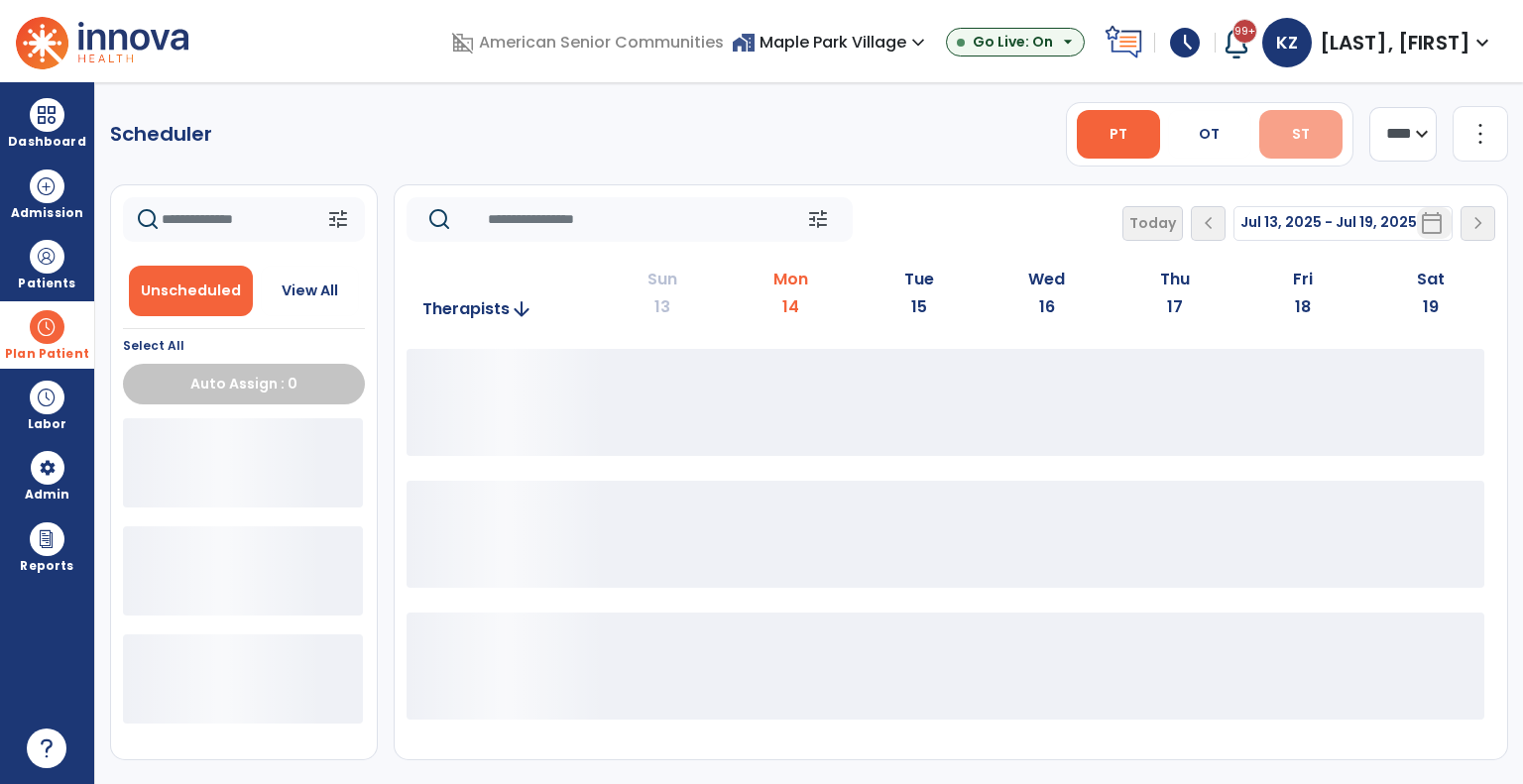 click on "ST" at bounding box center [1301, 134] 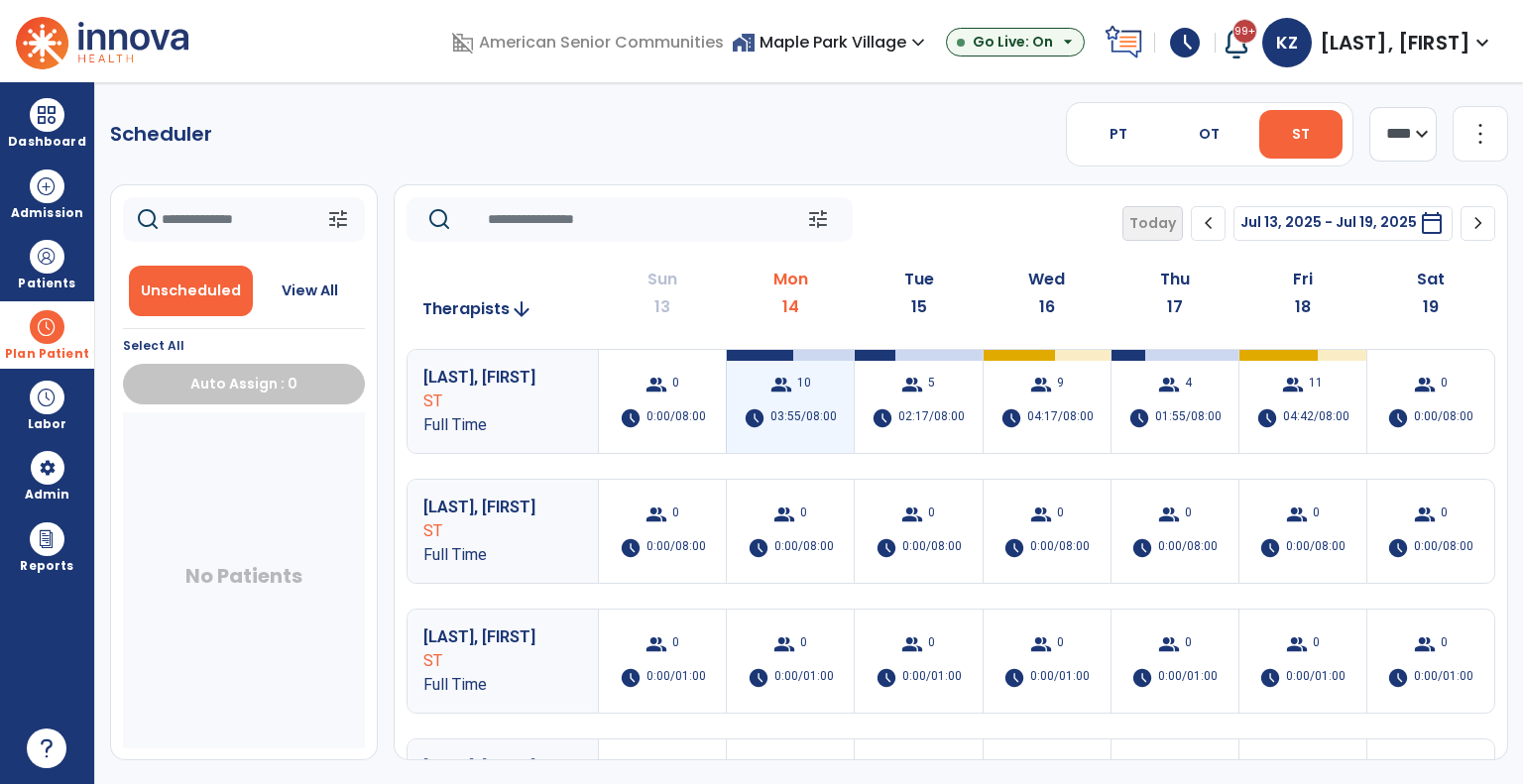 click on "10" at bounding box center [804, 385] 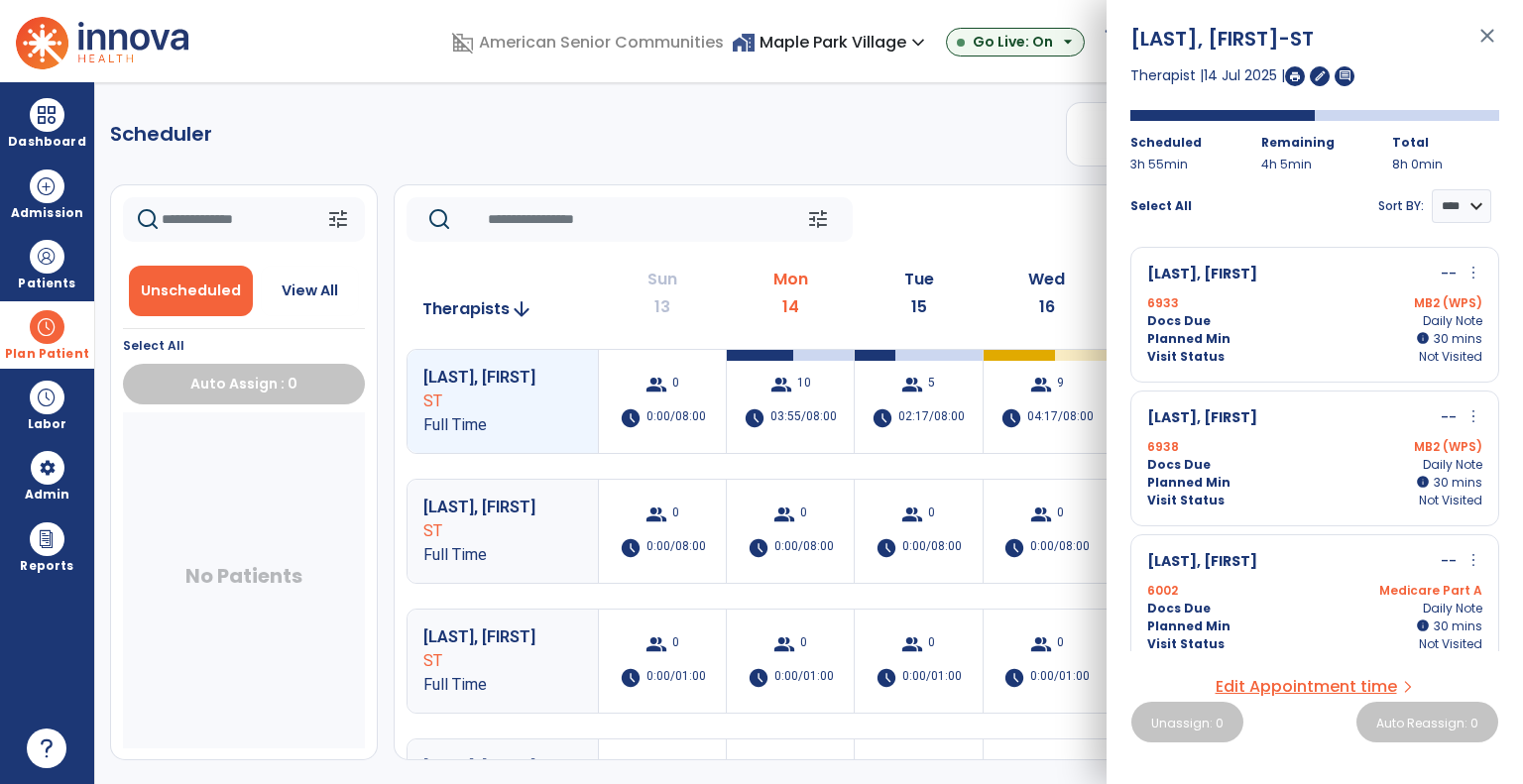 click at bounding box center (47, 327) 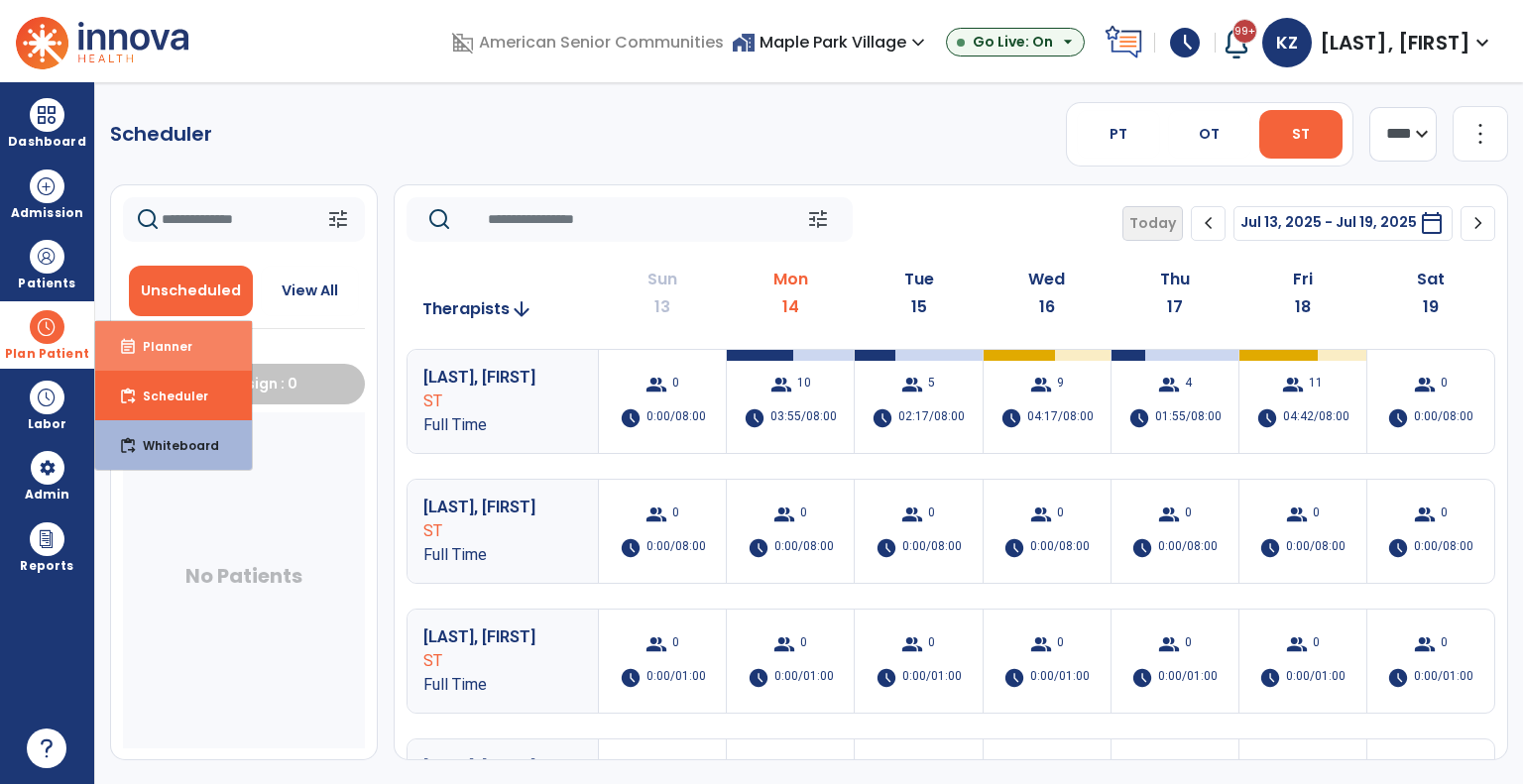 click on "Planner" at bounding box center [160, 346] 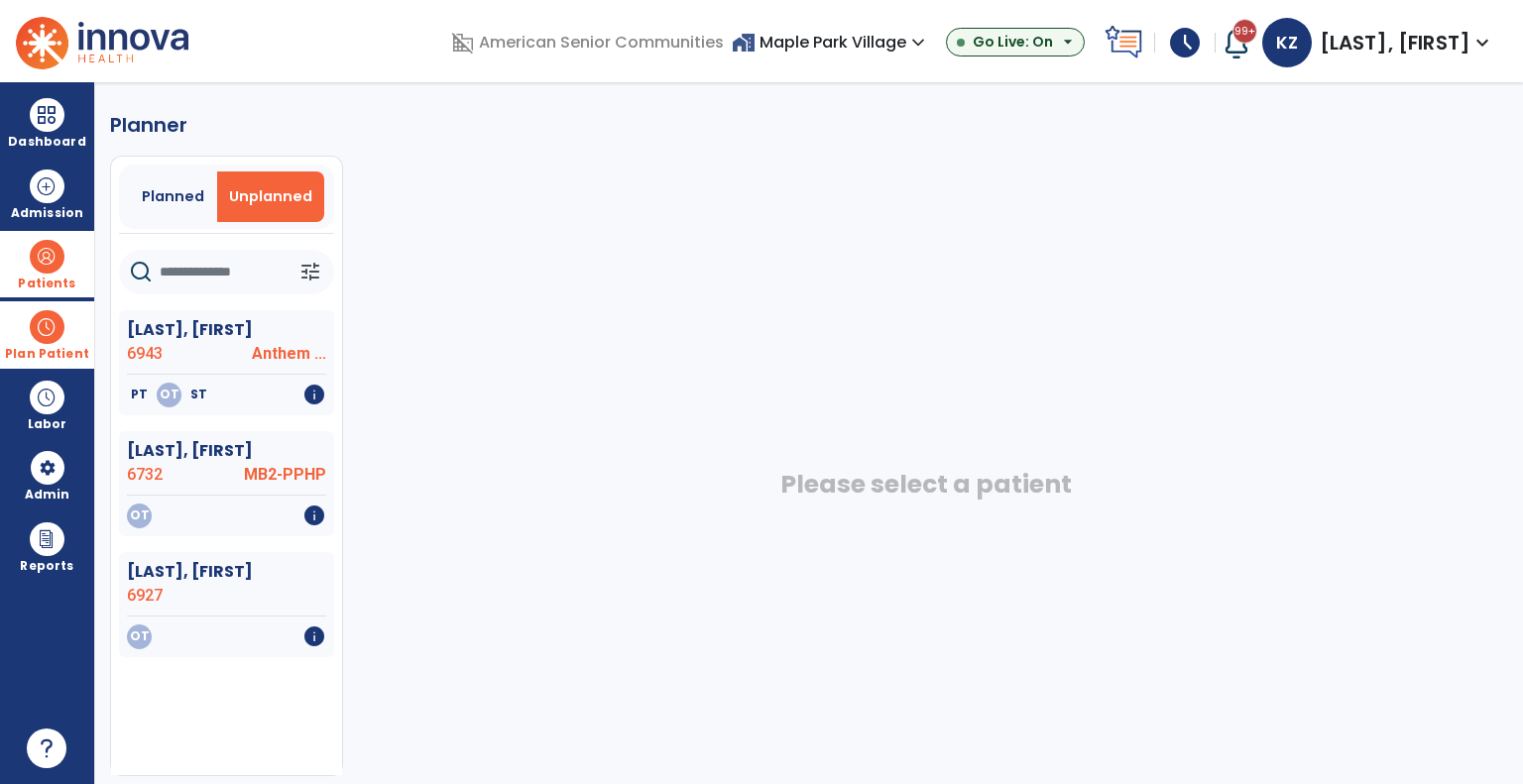 click on "Patients" at bounding box center [47, 283] 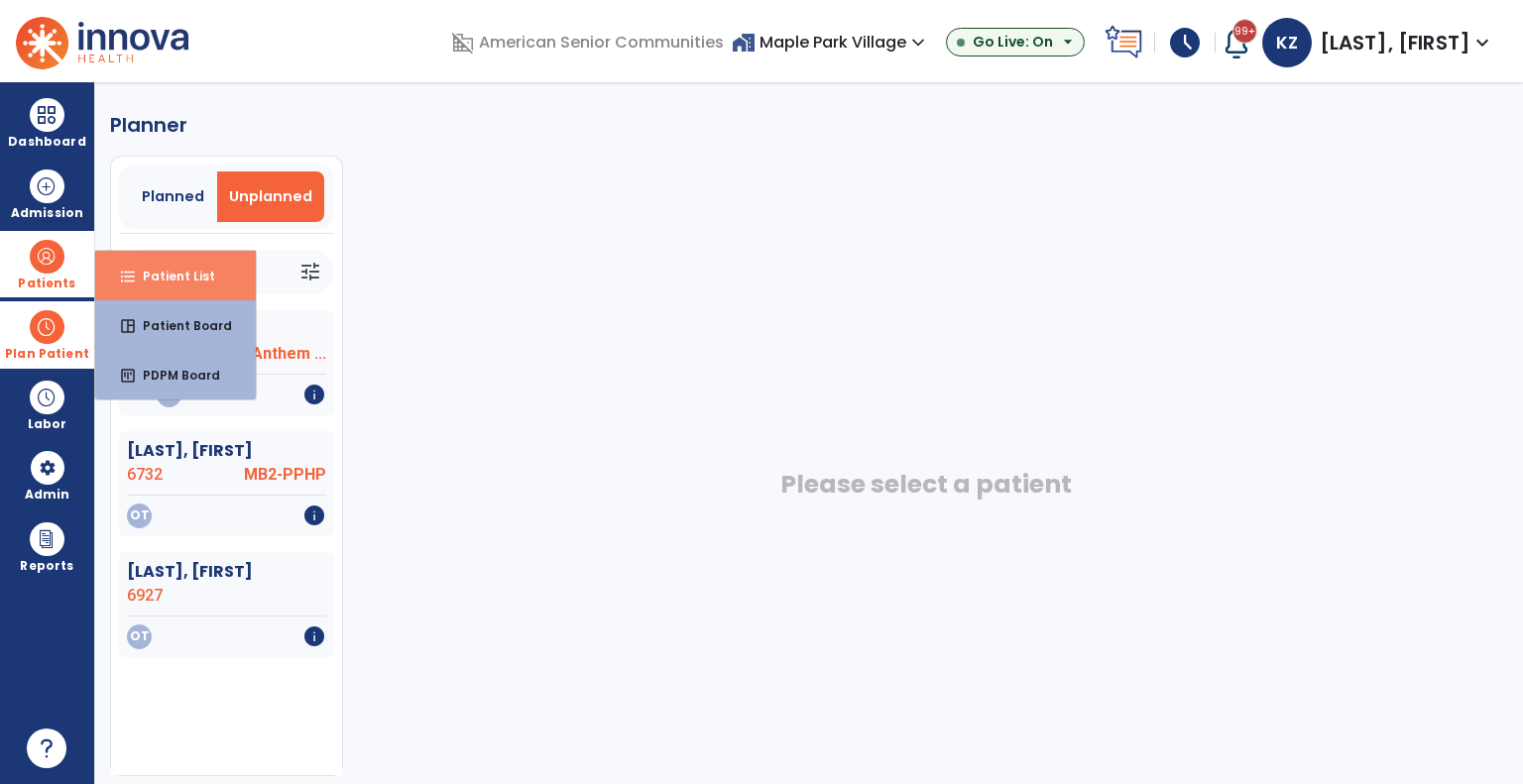 click on "format_list_bulleted" at bounding box center (128, 277) 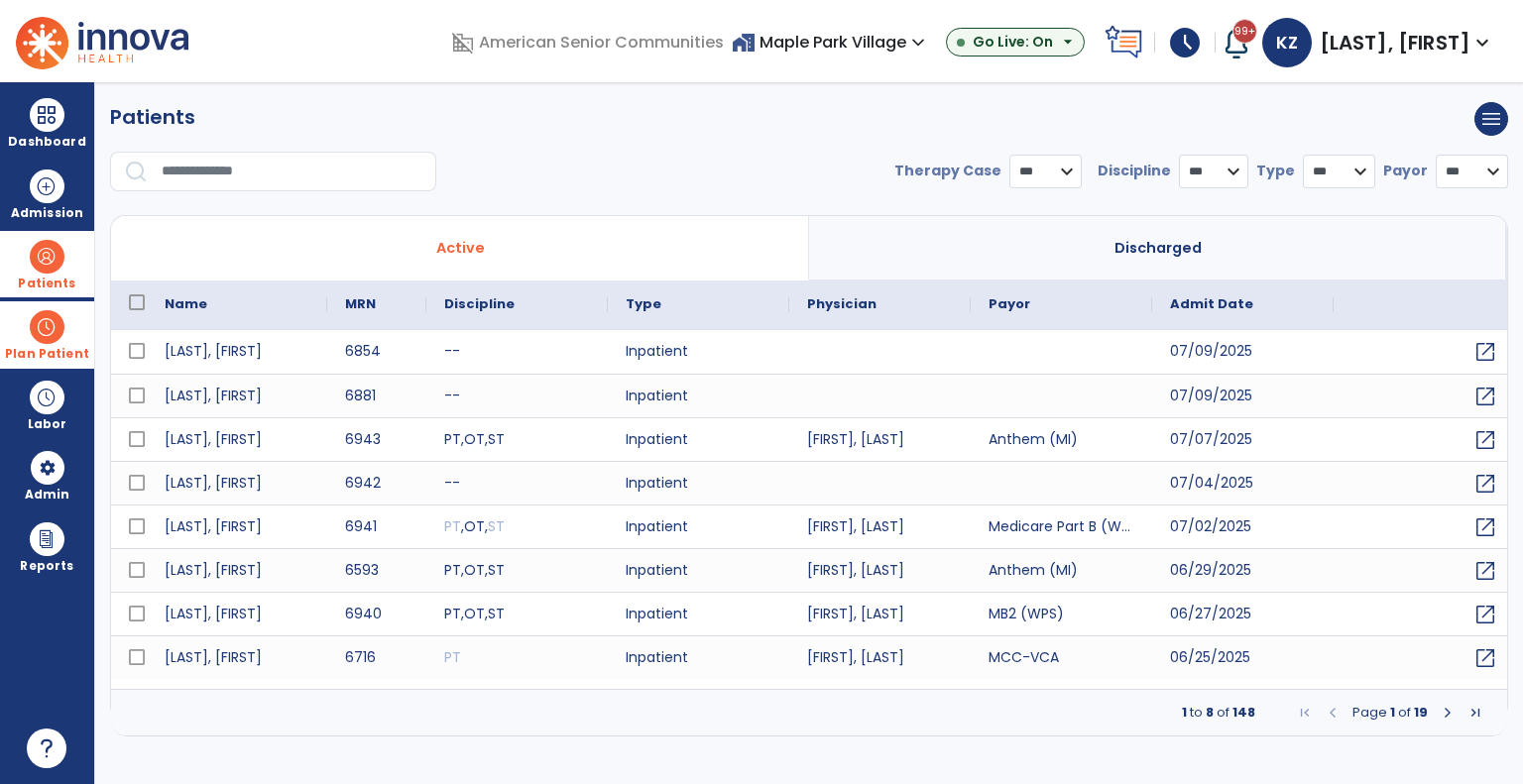 select on "***" 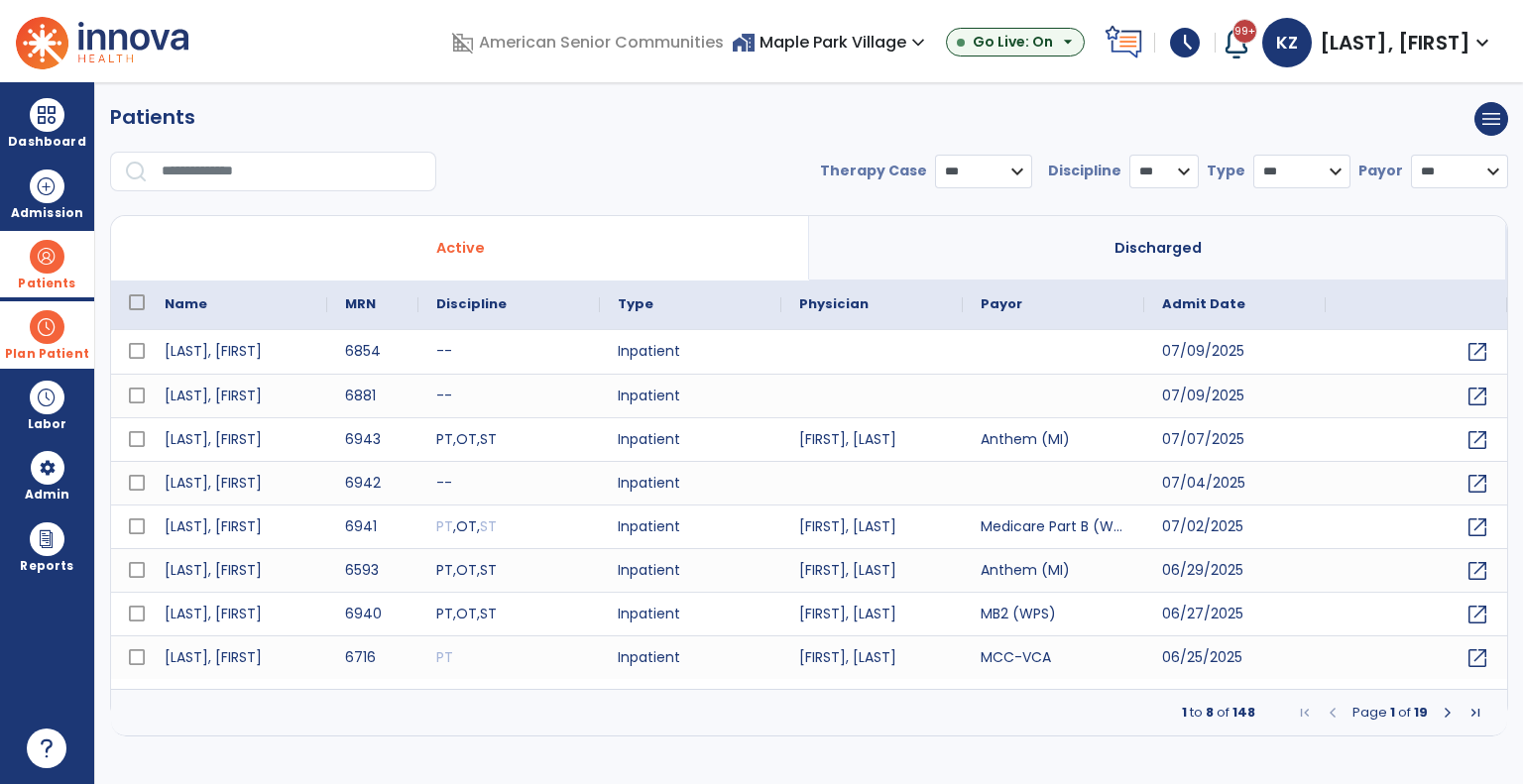 click at bounding box center (292, 171) 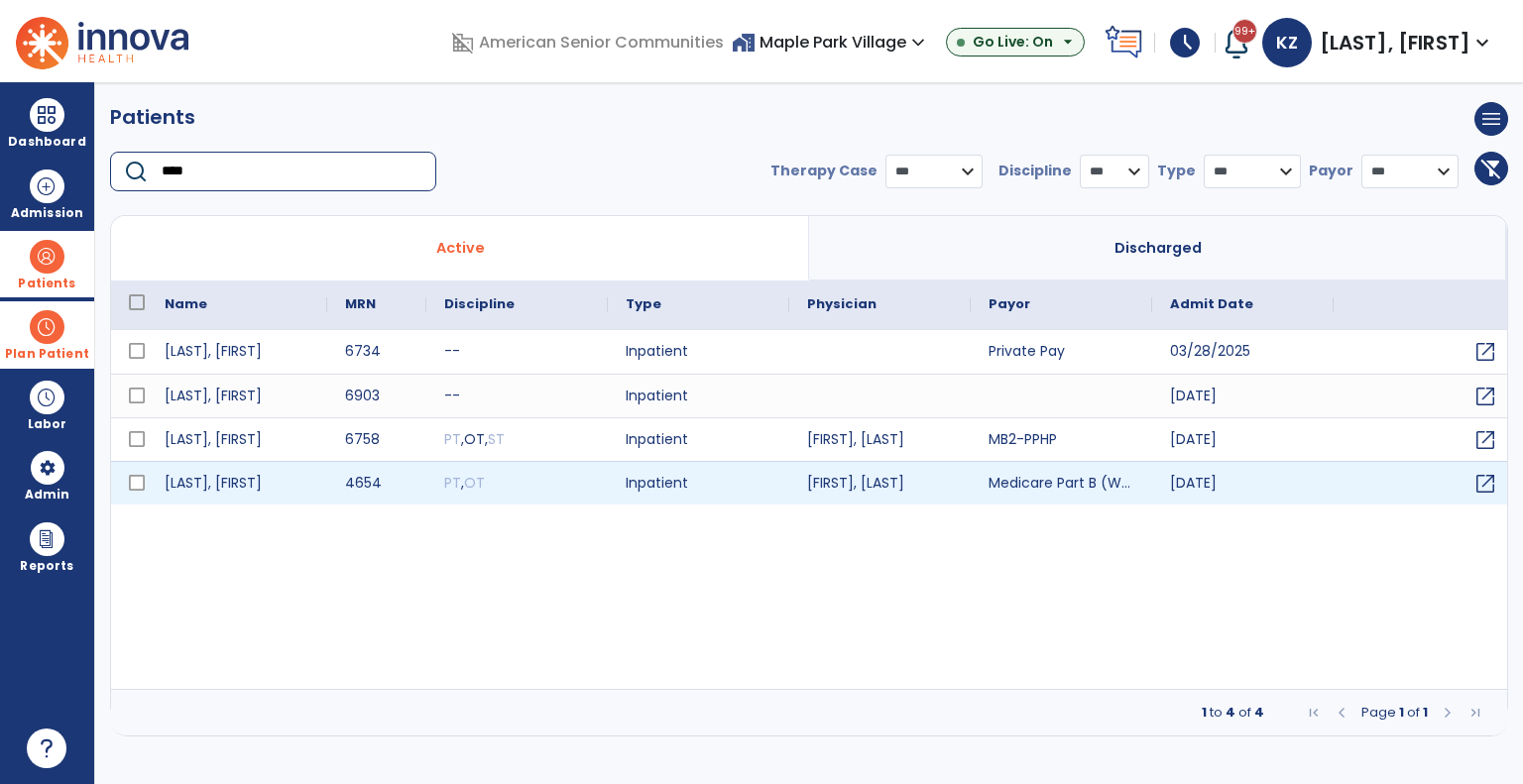 type on "****" 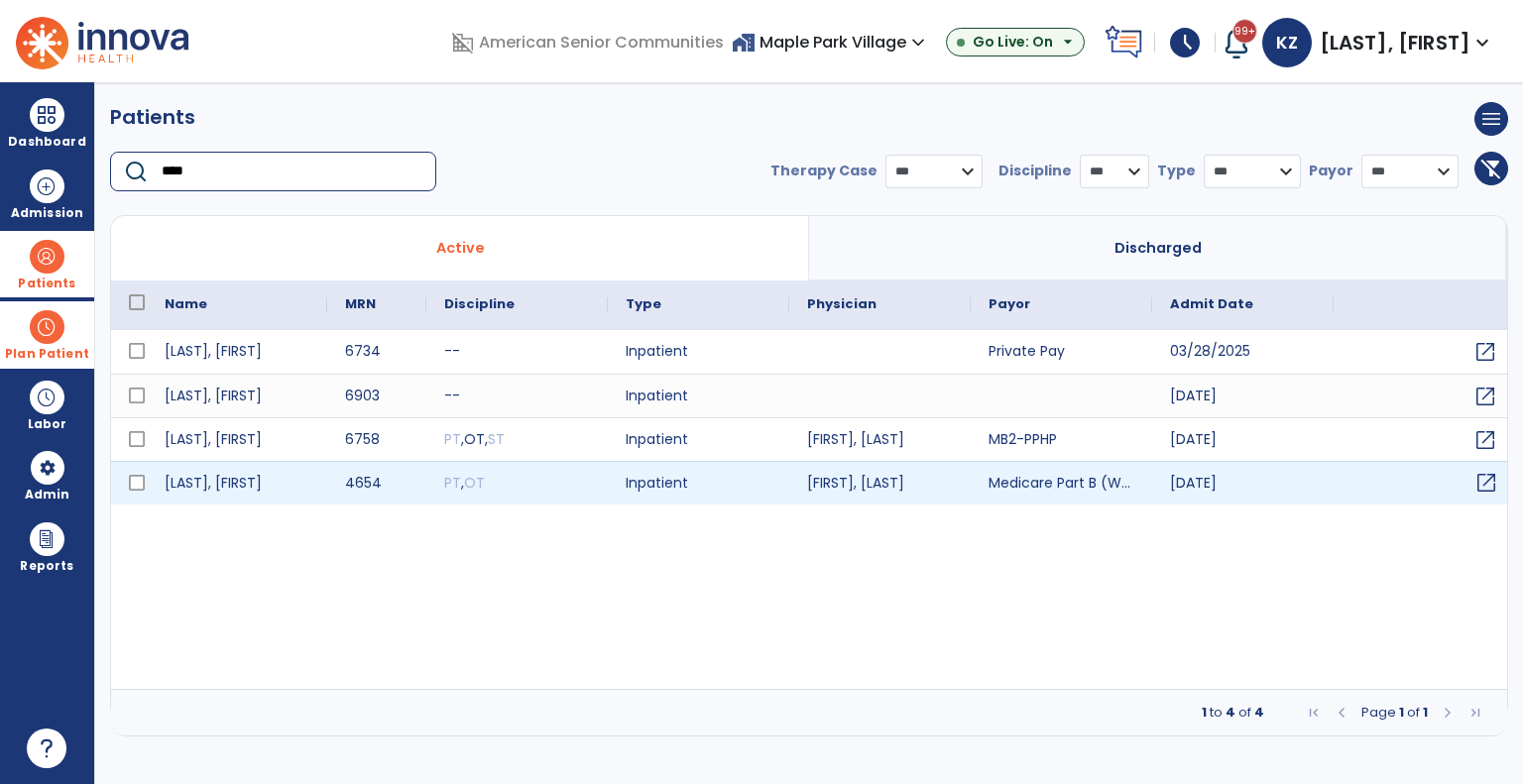 click on "open_in_new" at bounding box center (1486, 483) 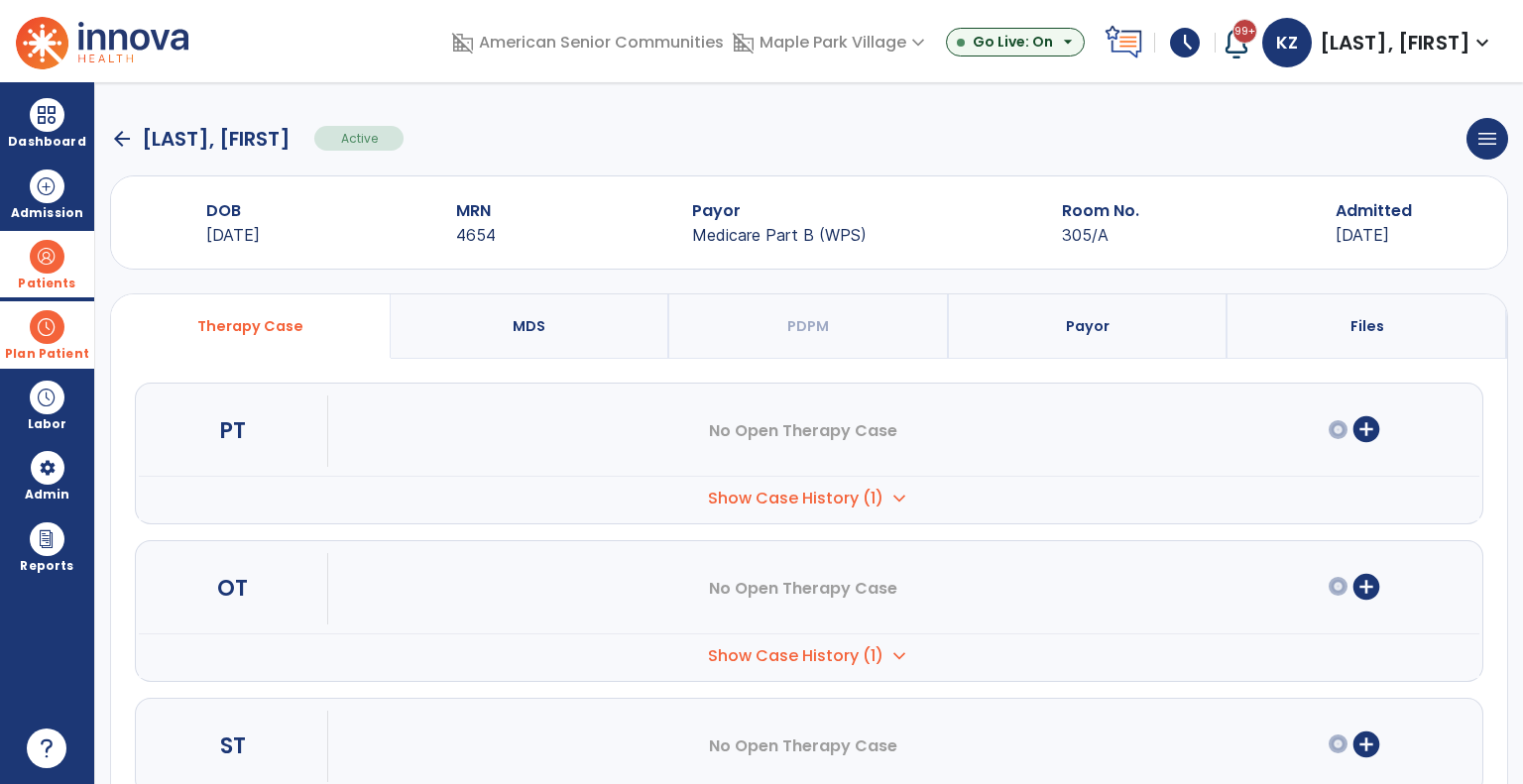 click 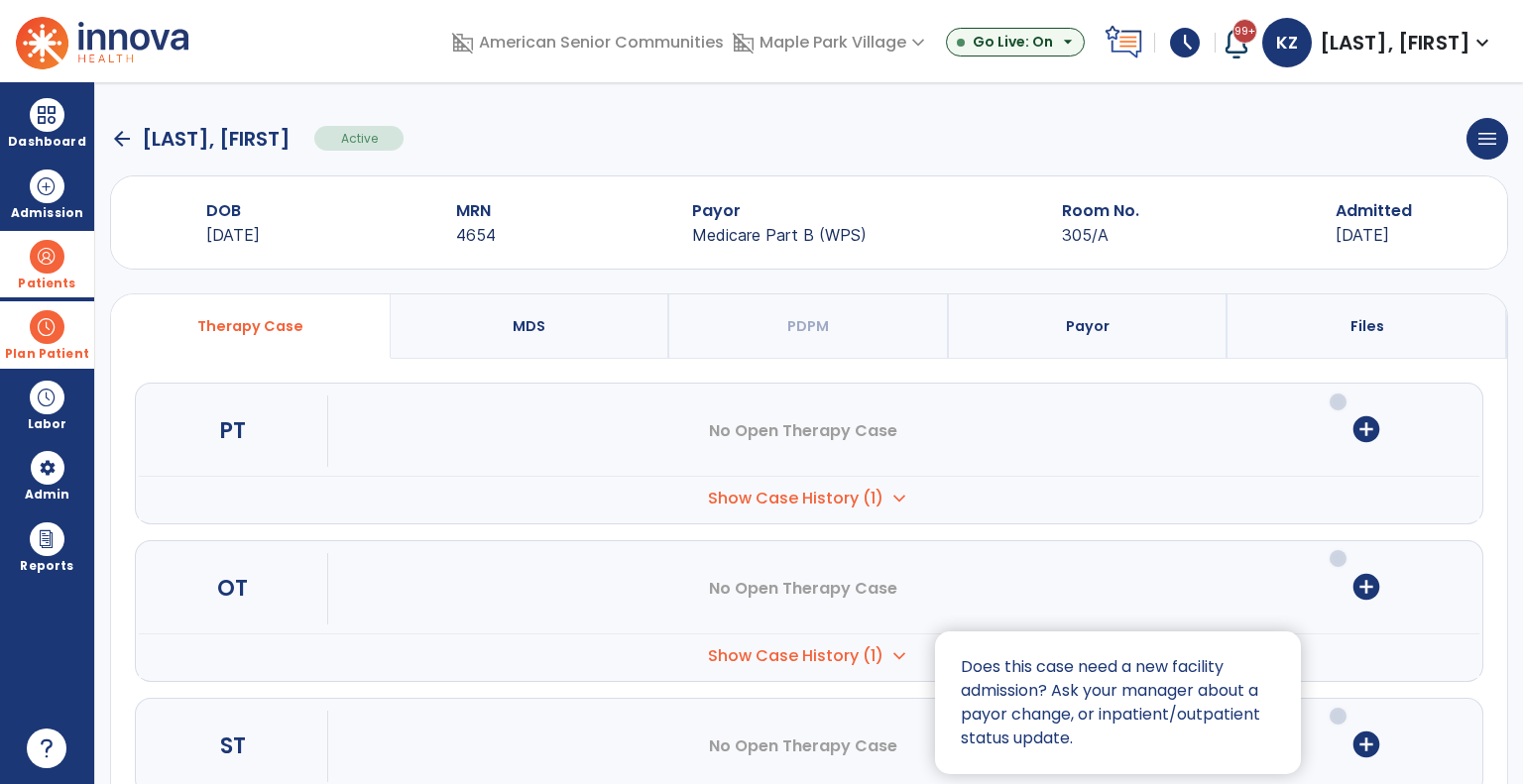 scroll, scrollTop: 28, scrollLeft: 0, axis: vertical 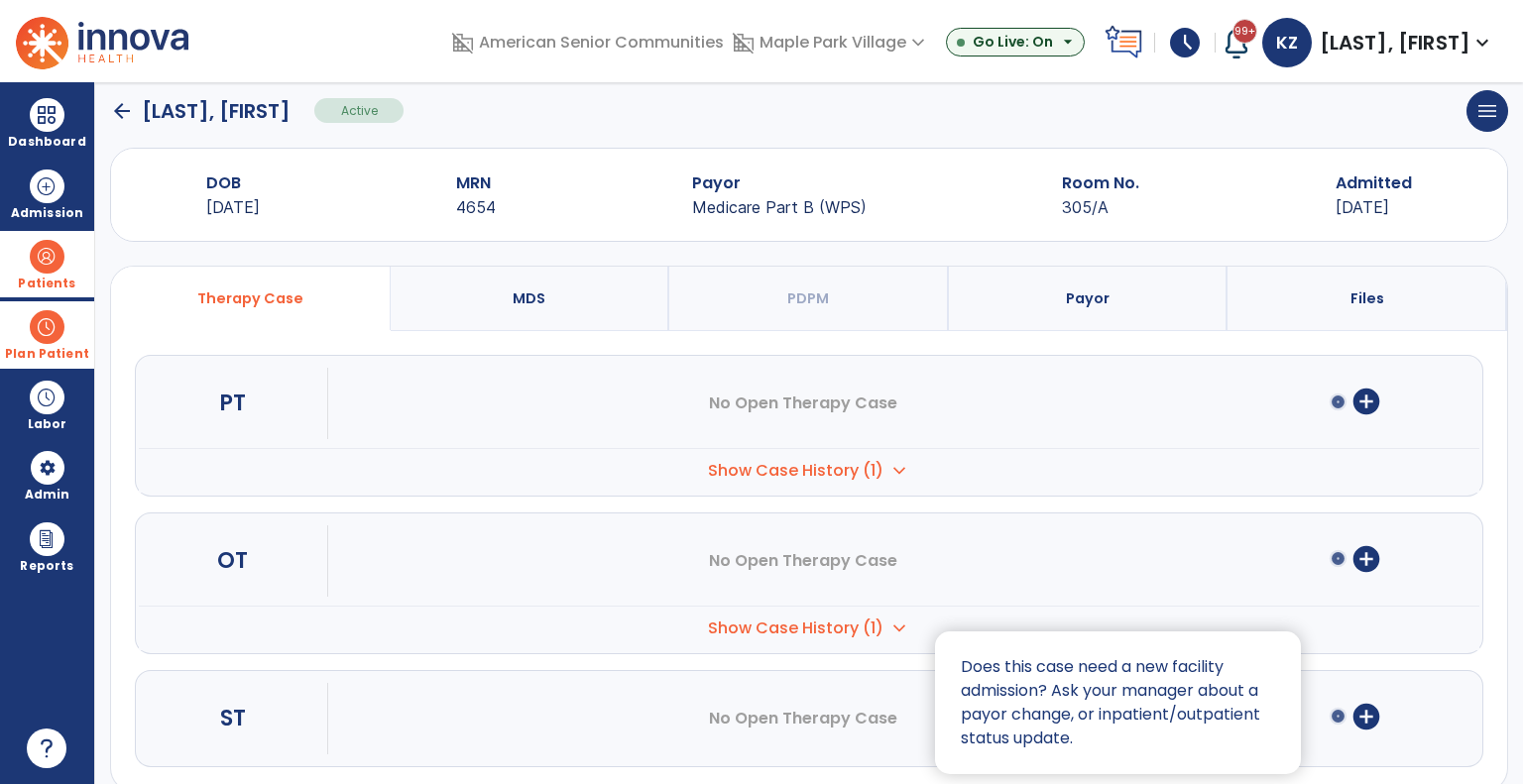 click at bounding box center (762, 392) 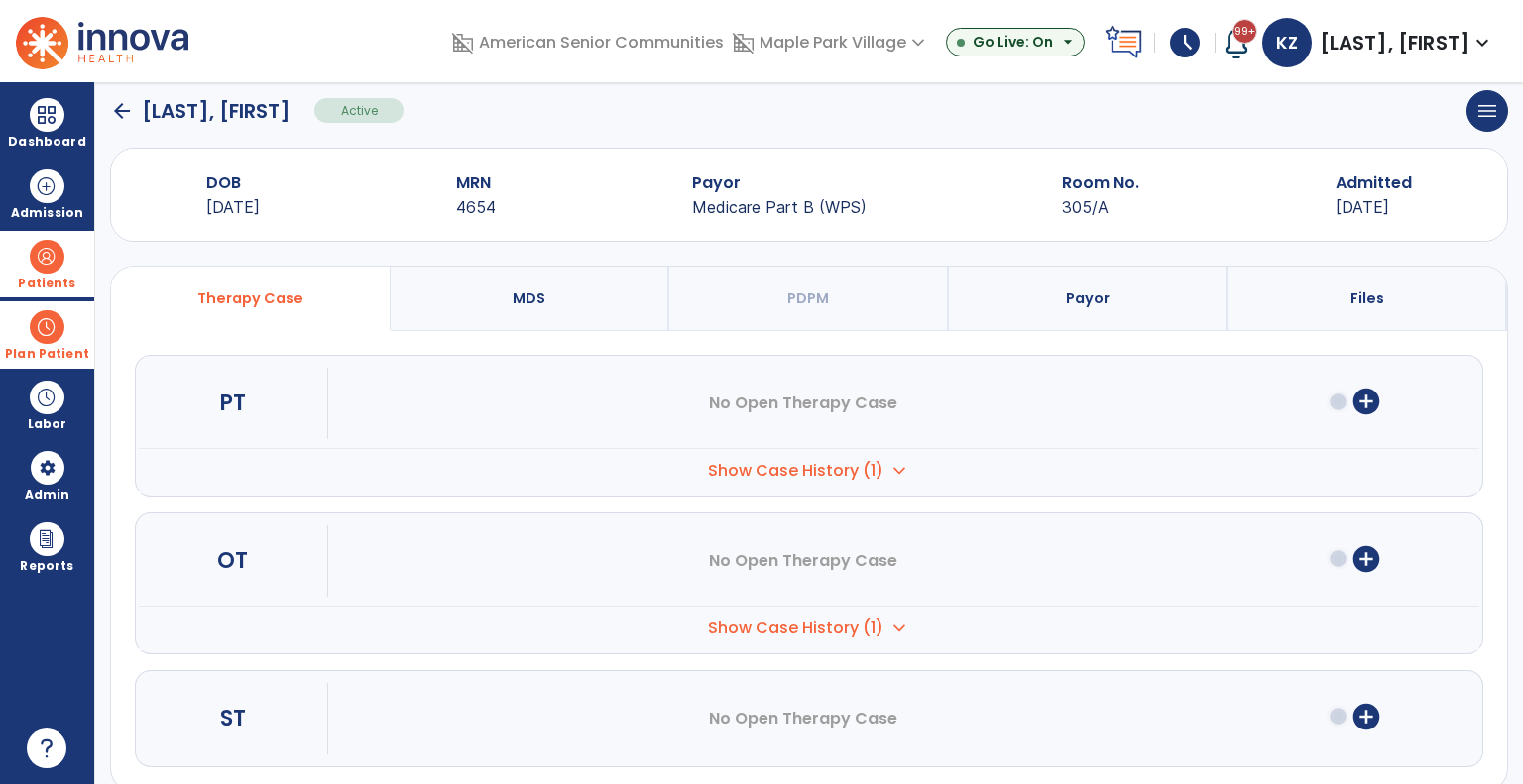 click on "add_circle" at bounding box center [1366, 717] 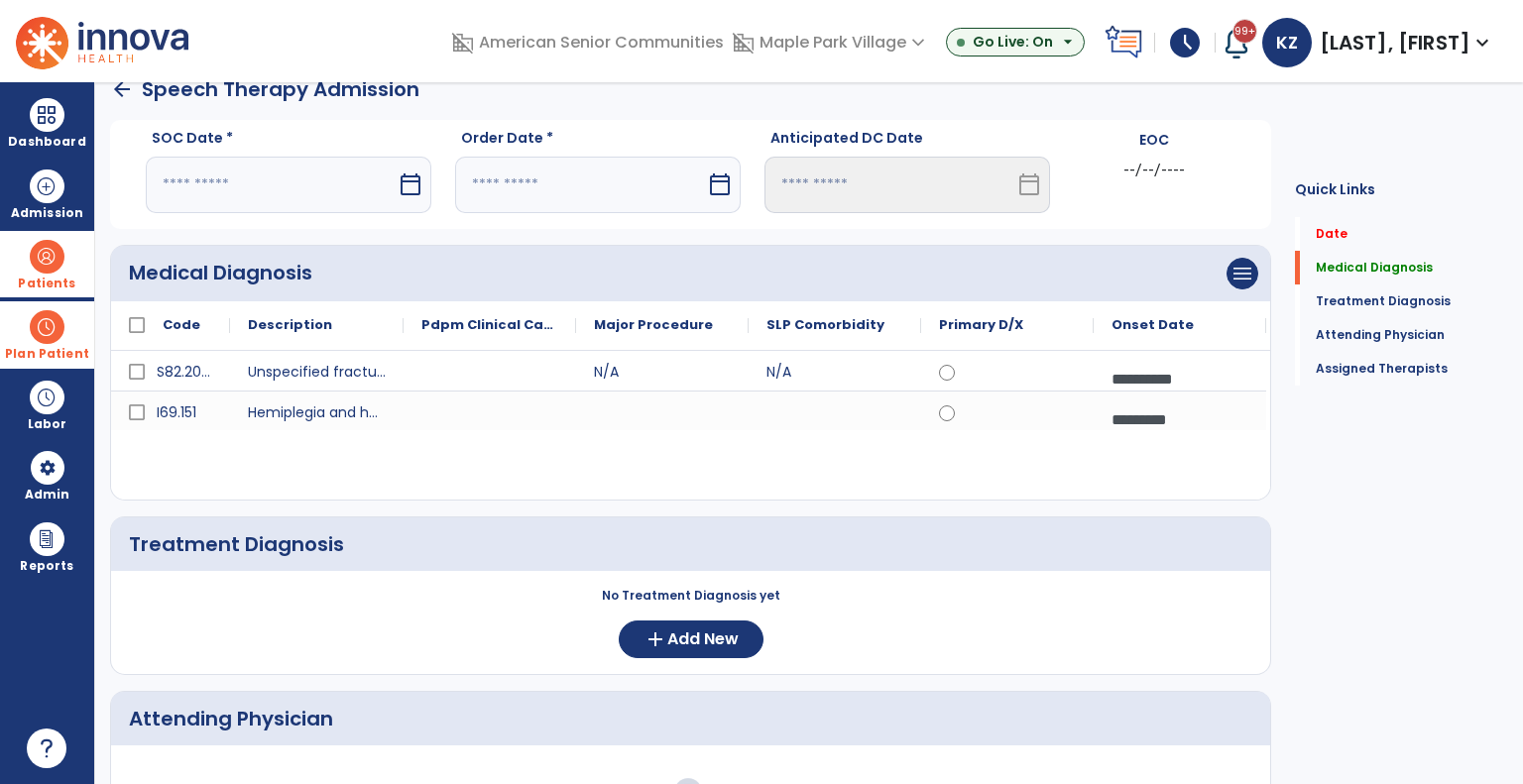 click on "calendar_today" at bounding box center [410, 184] 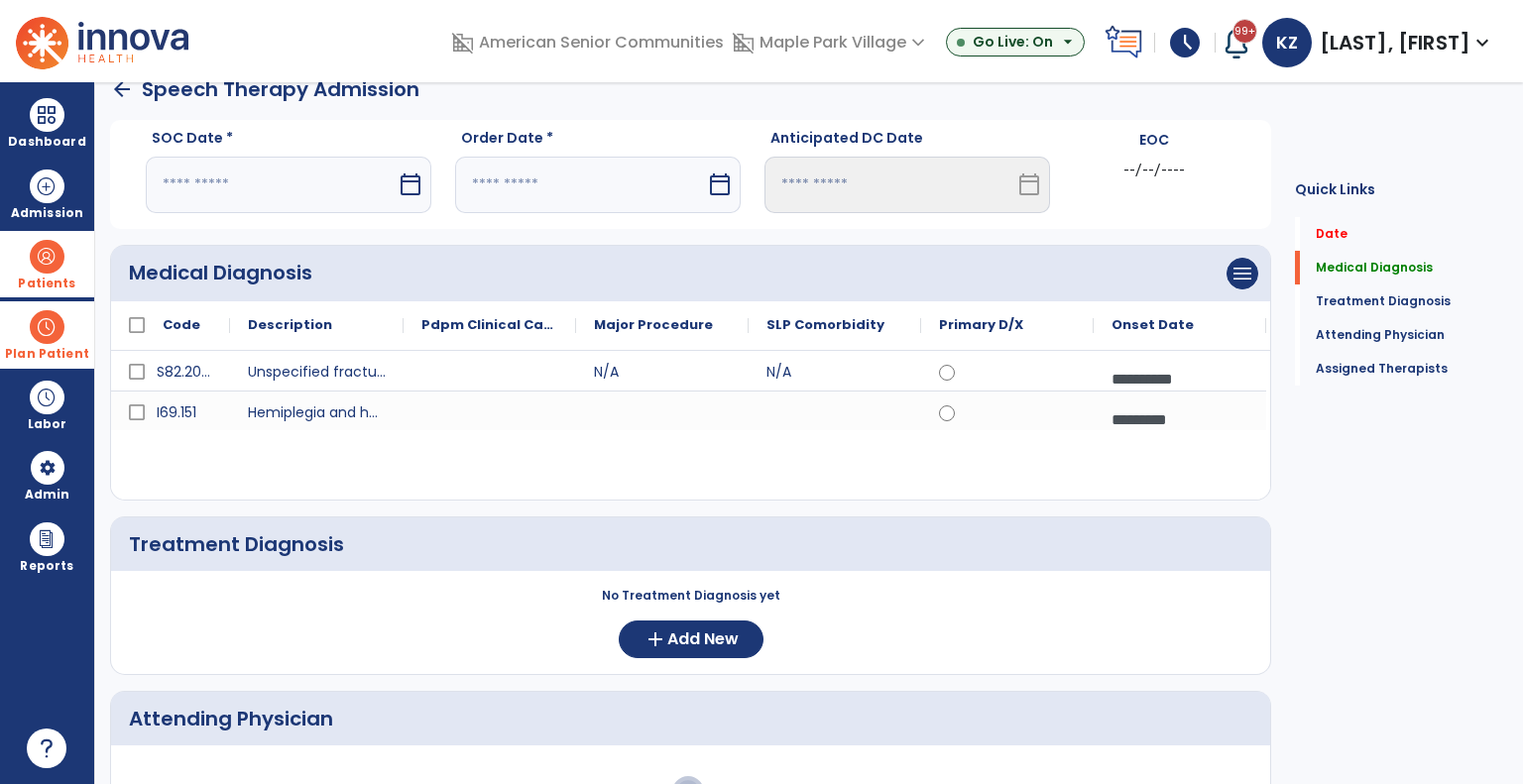 select on "*" 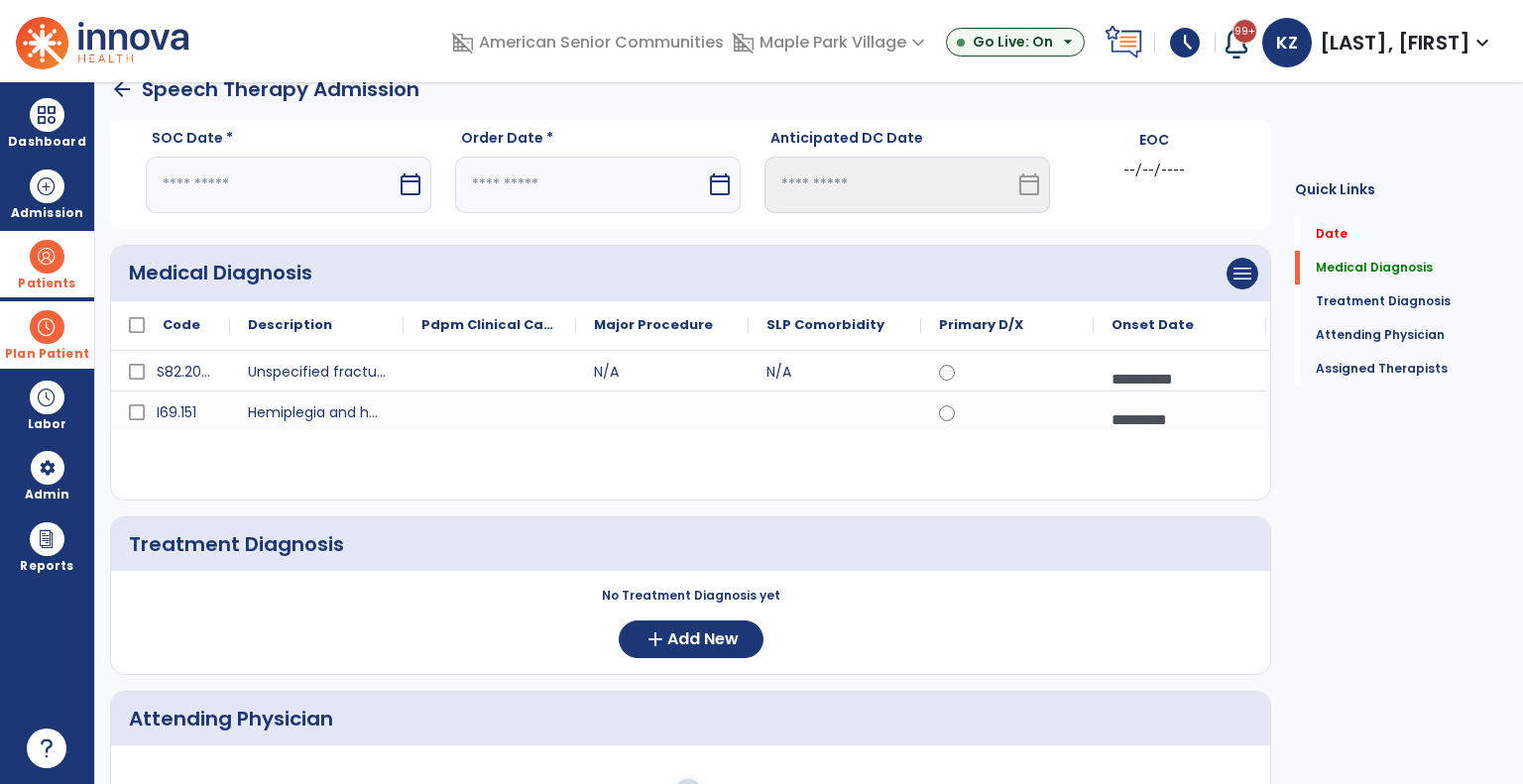 select on "****" 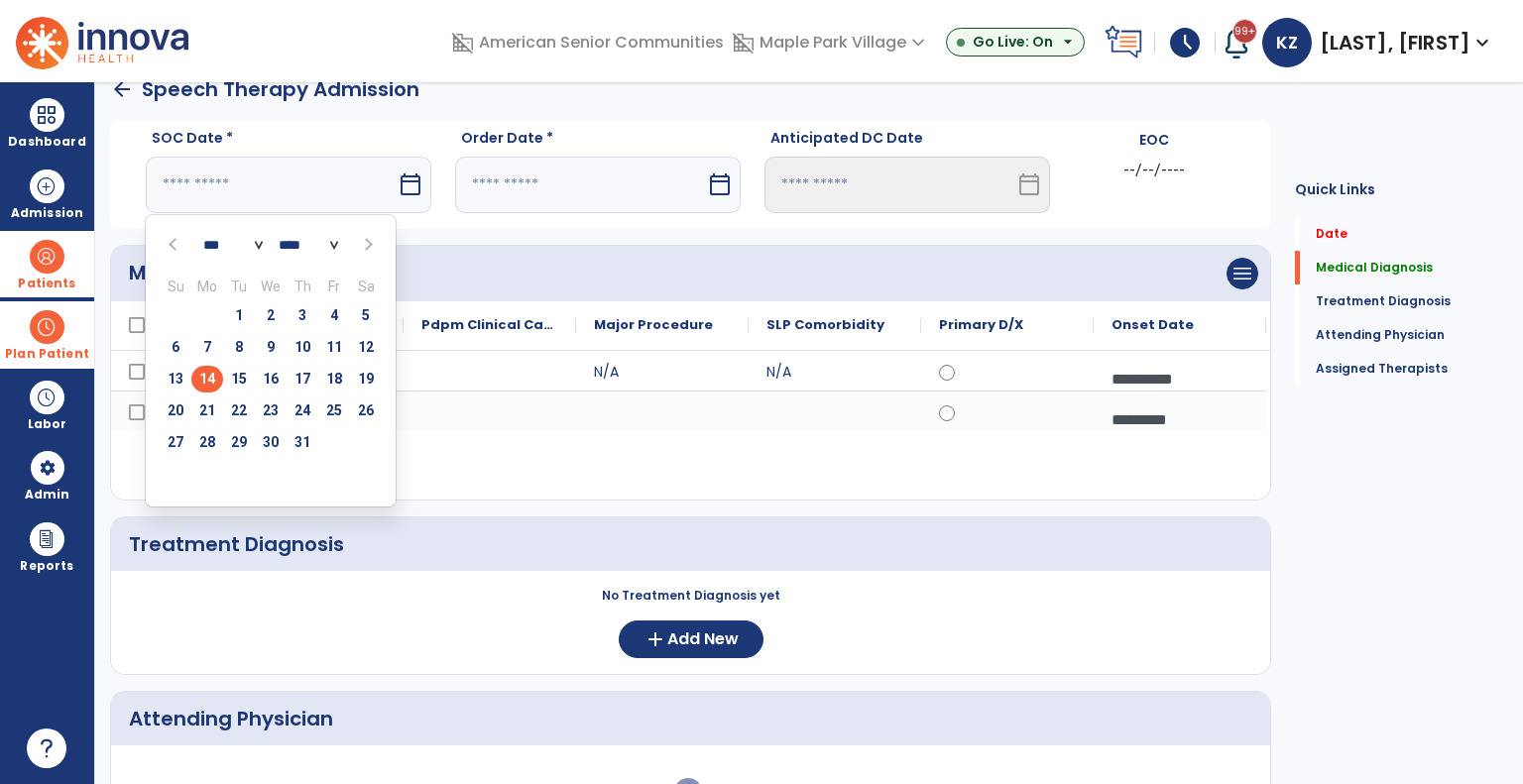 click on "14" at bounding box center (207, 379) 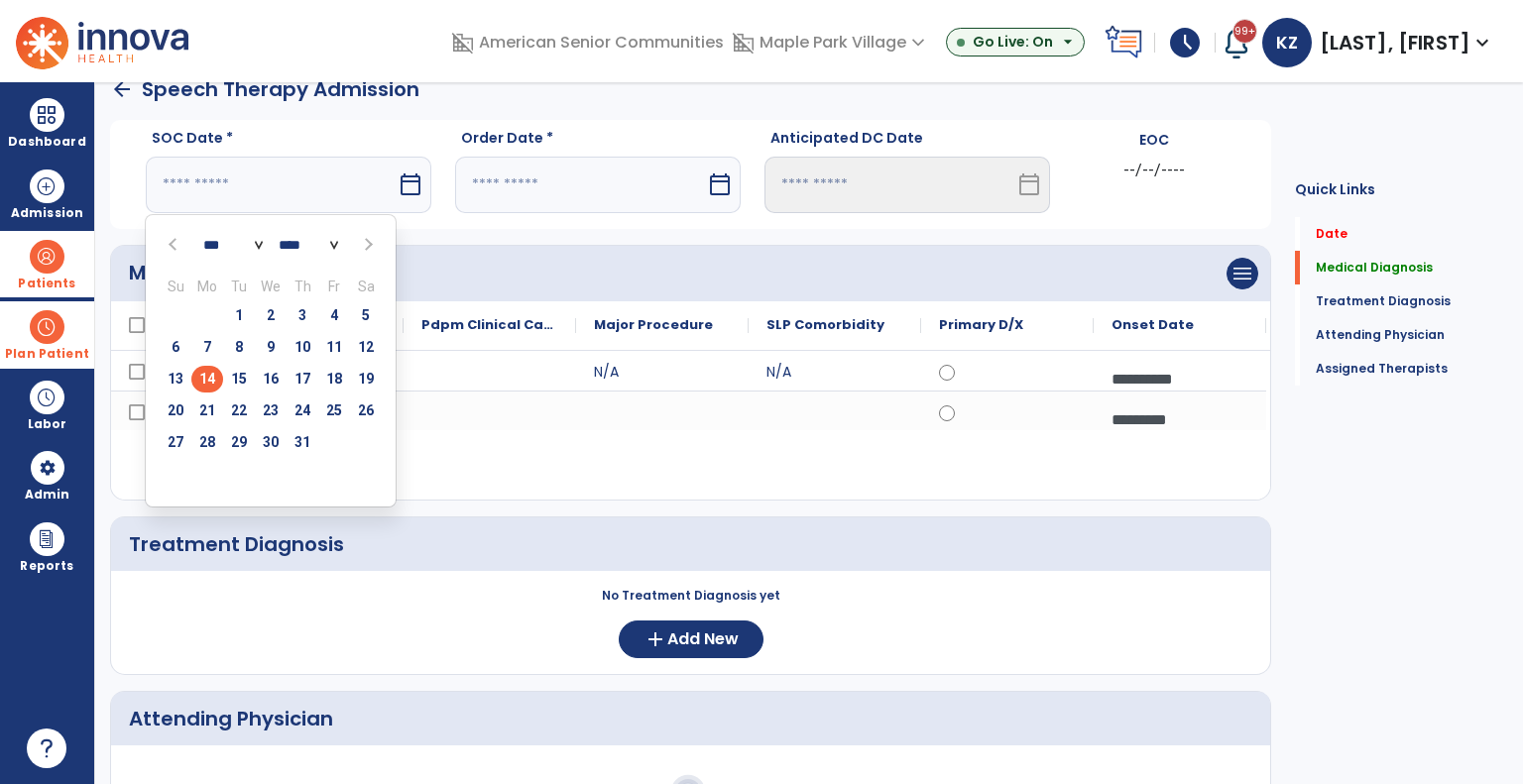 type on "*********" 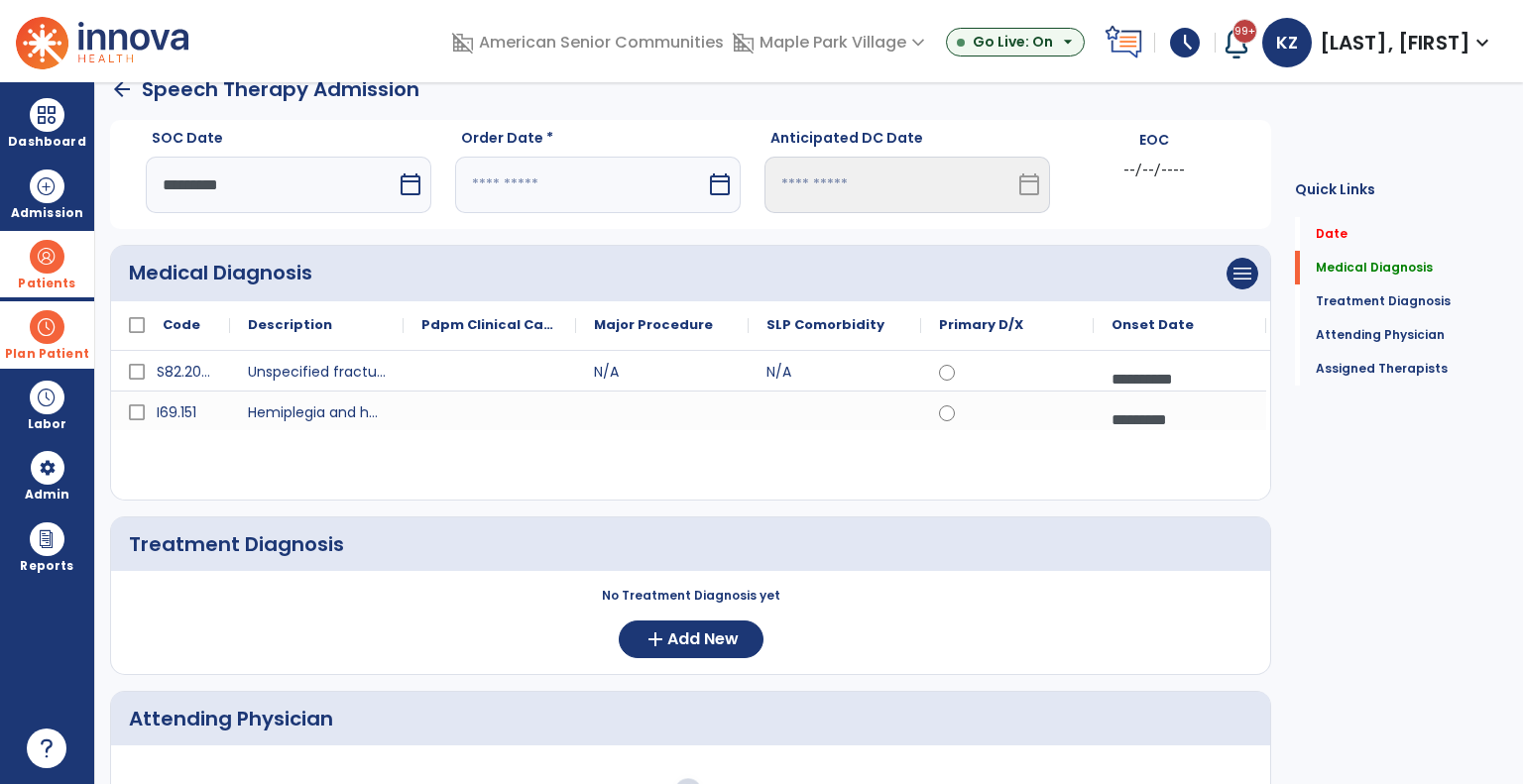 click on "calendar_today" at bounding box center (720, 184) 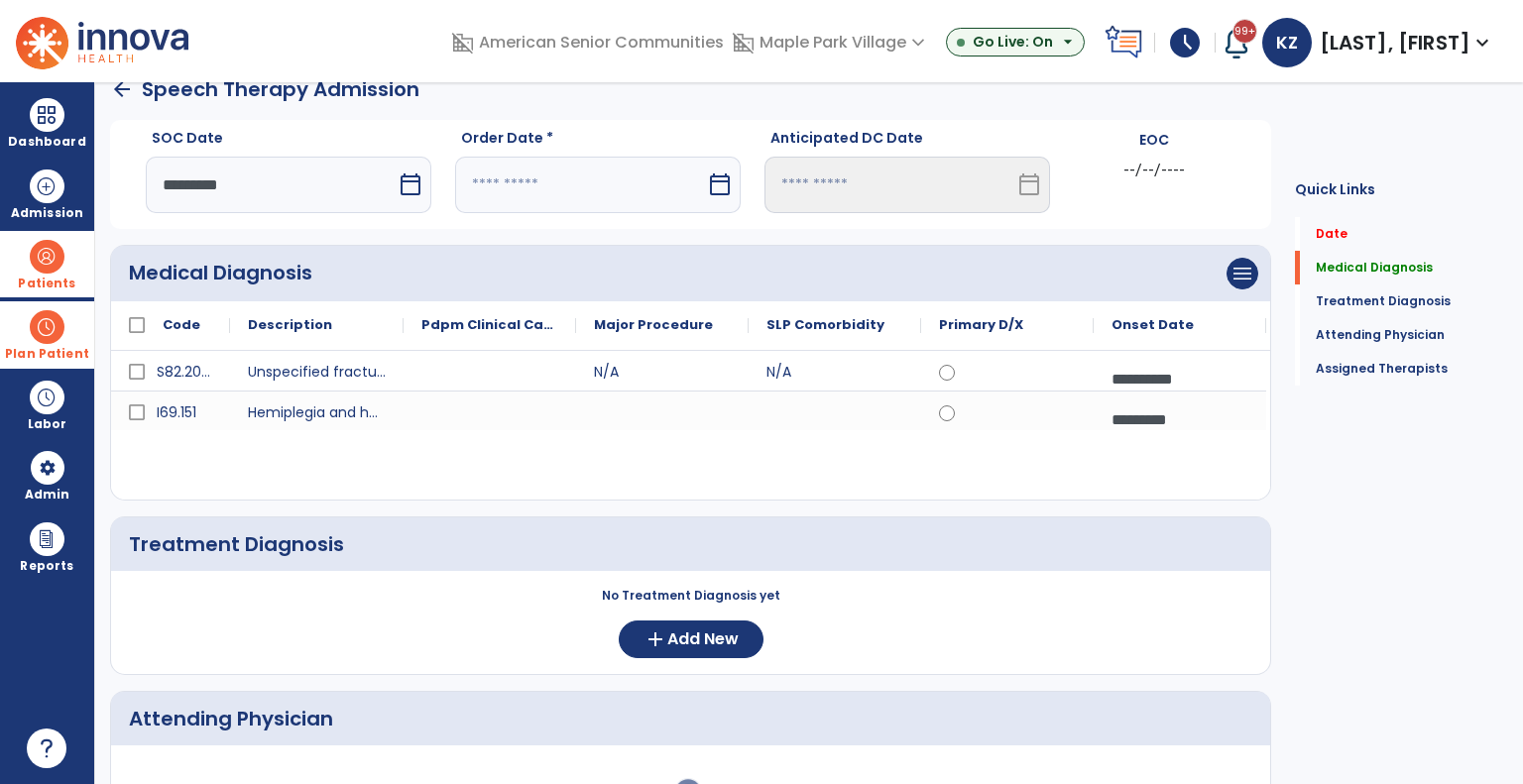 select on "*" 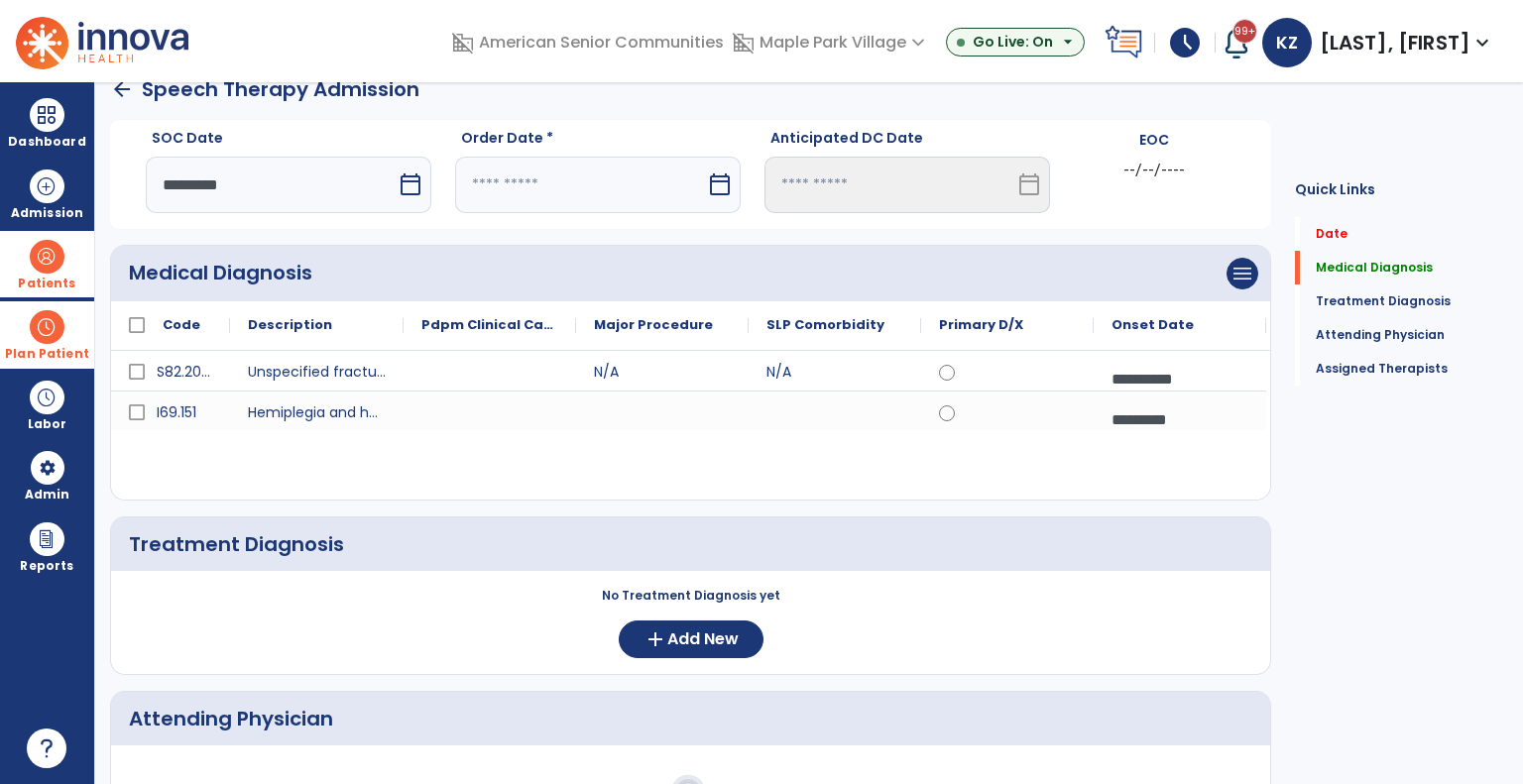 select on "****" 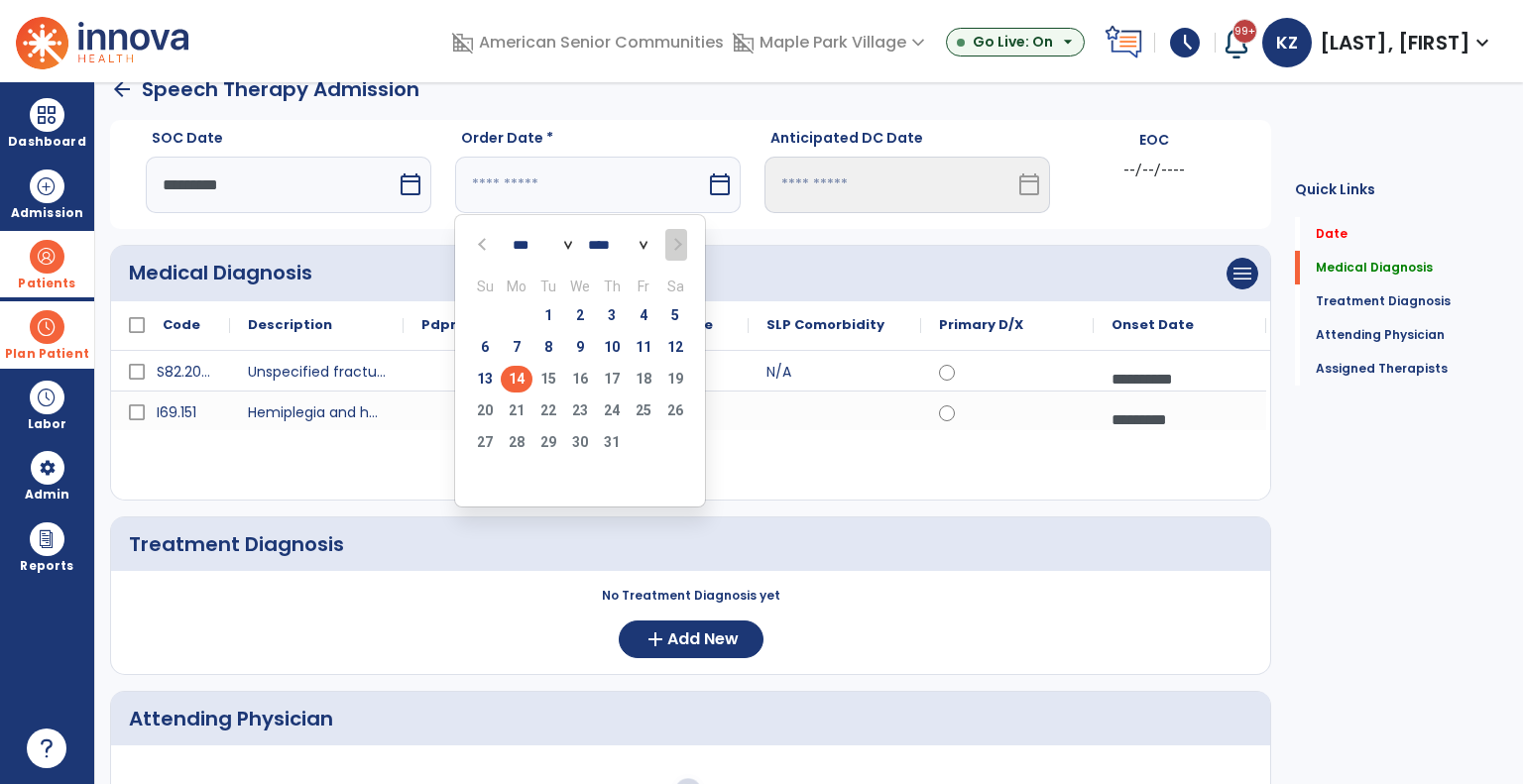 click on "14" at bounding box center [517, 379] 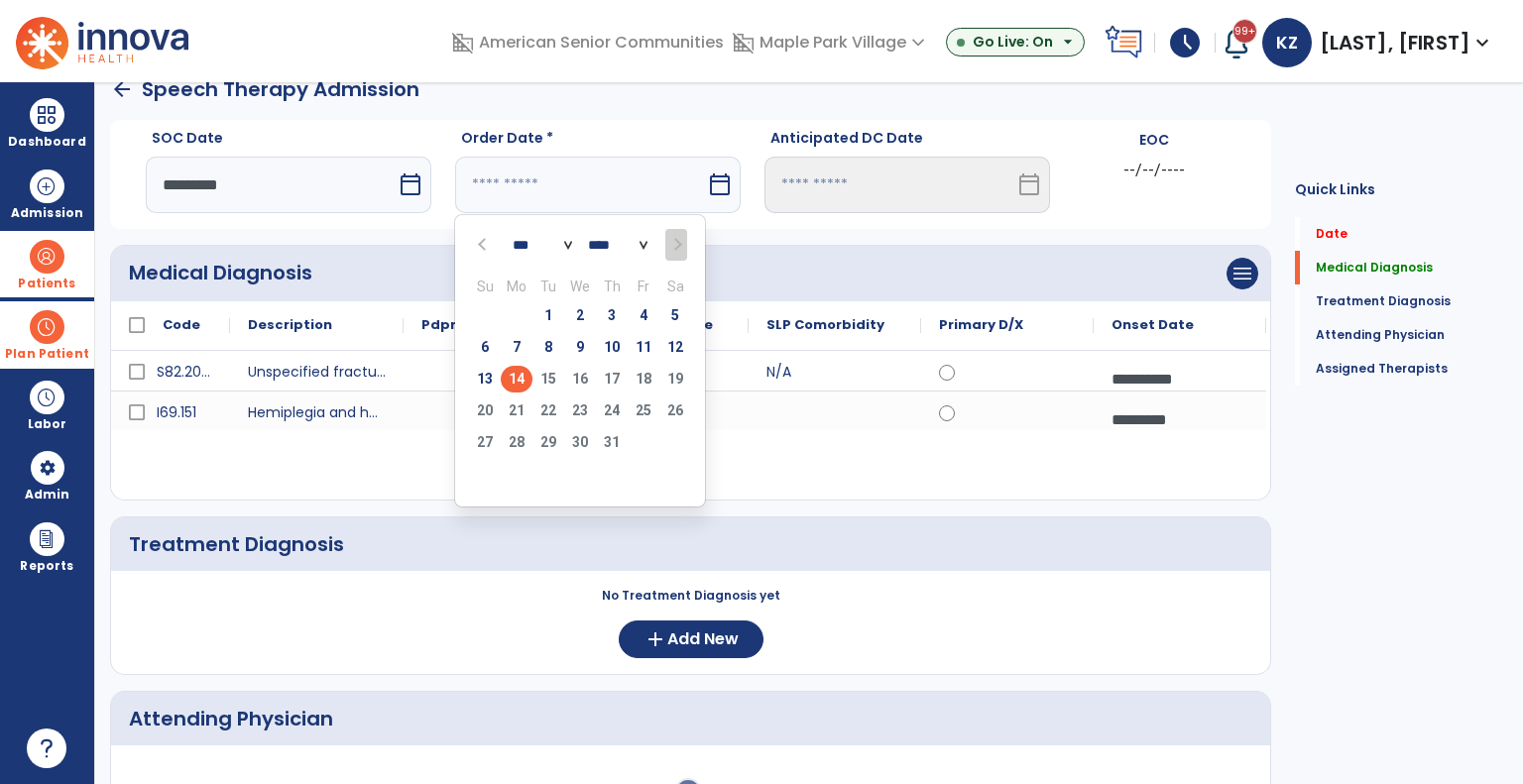 type on "*********" 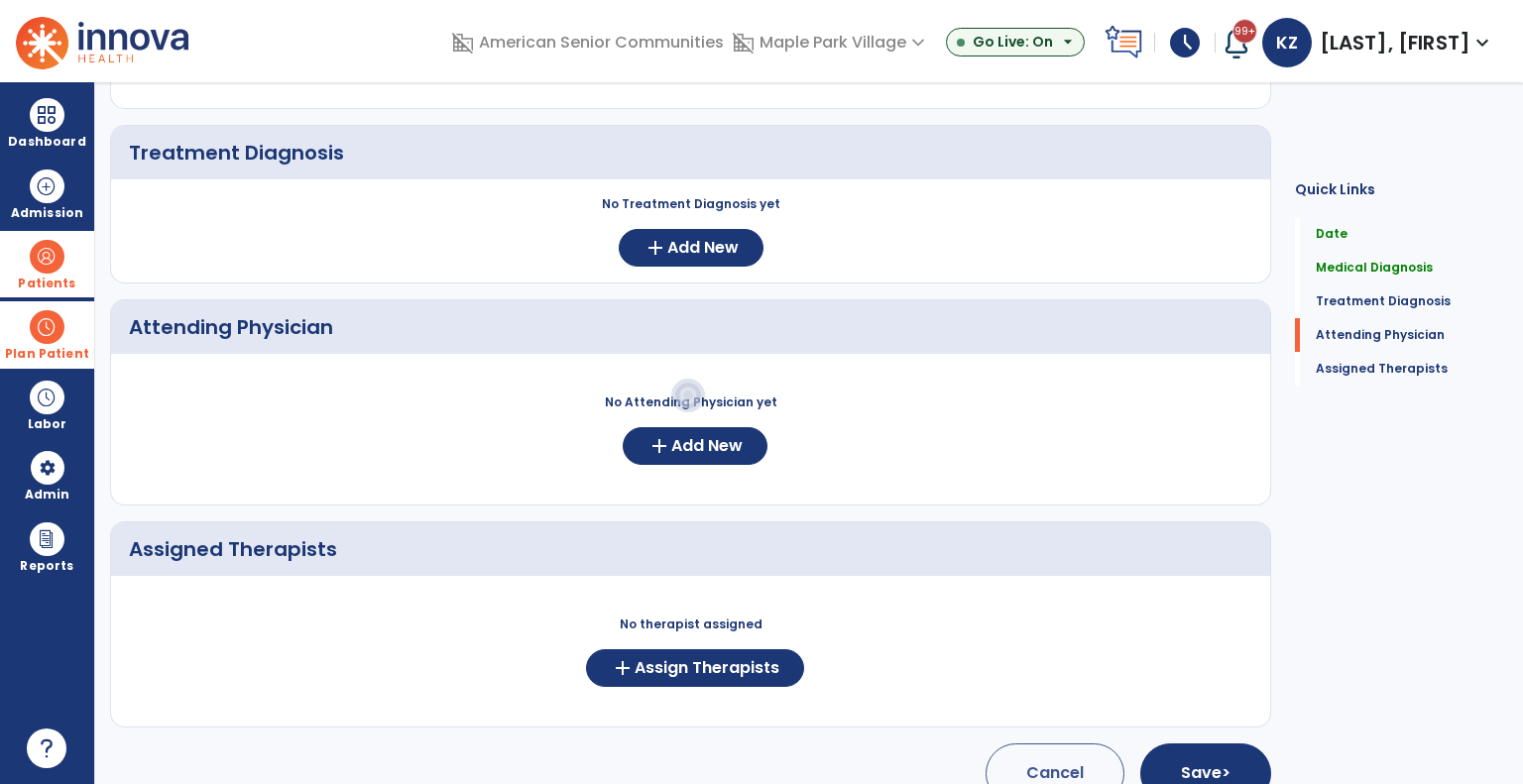scroll, scrollTop: 424, scrollLeft: 0, axis: vertical 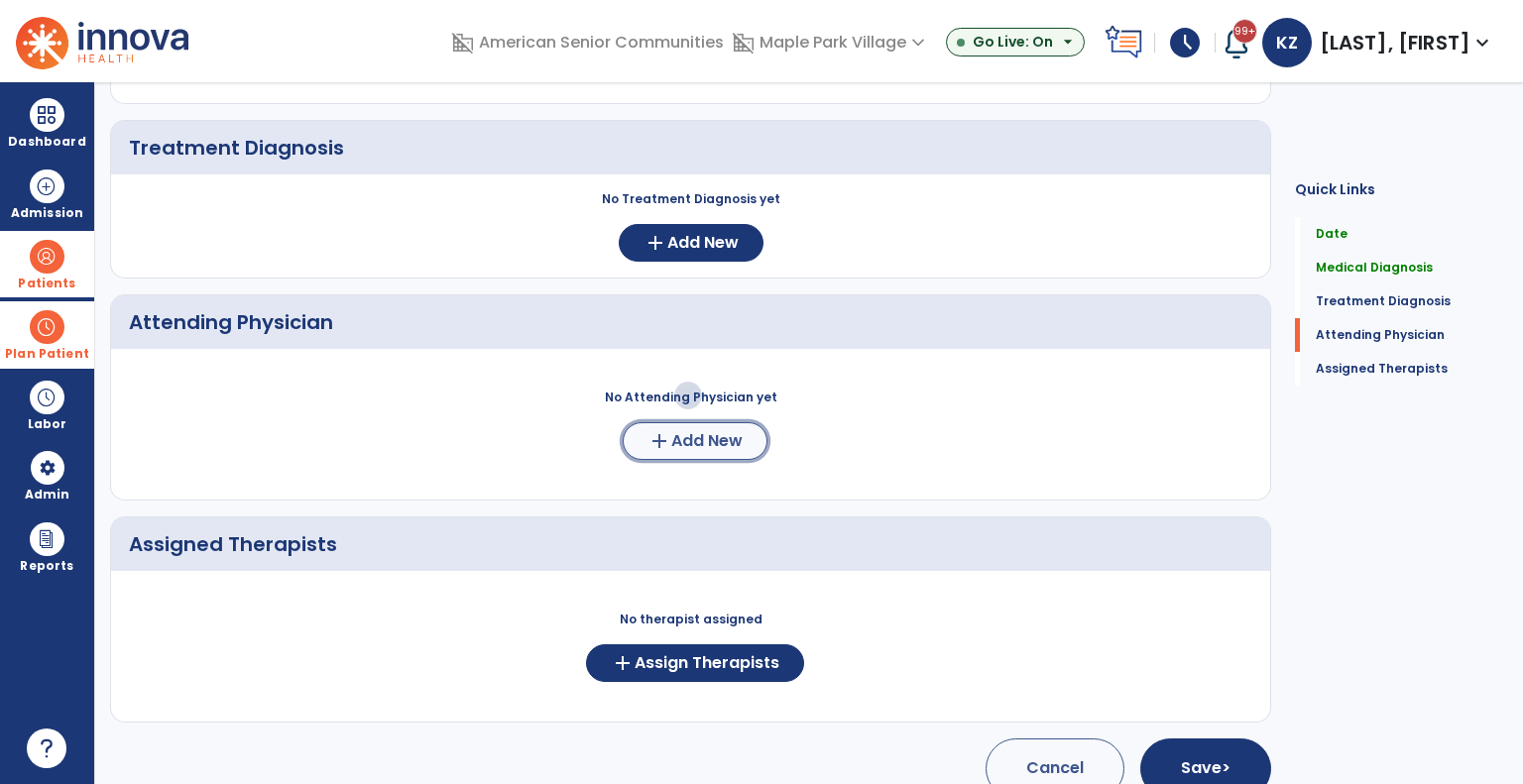 click on "add" 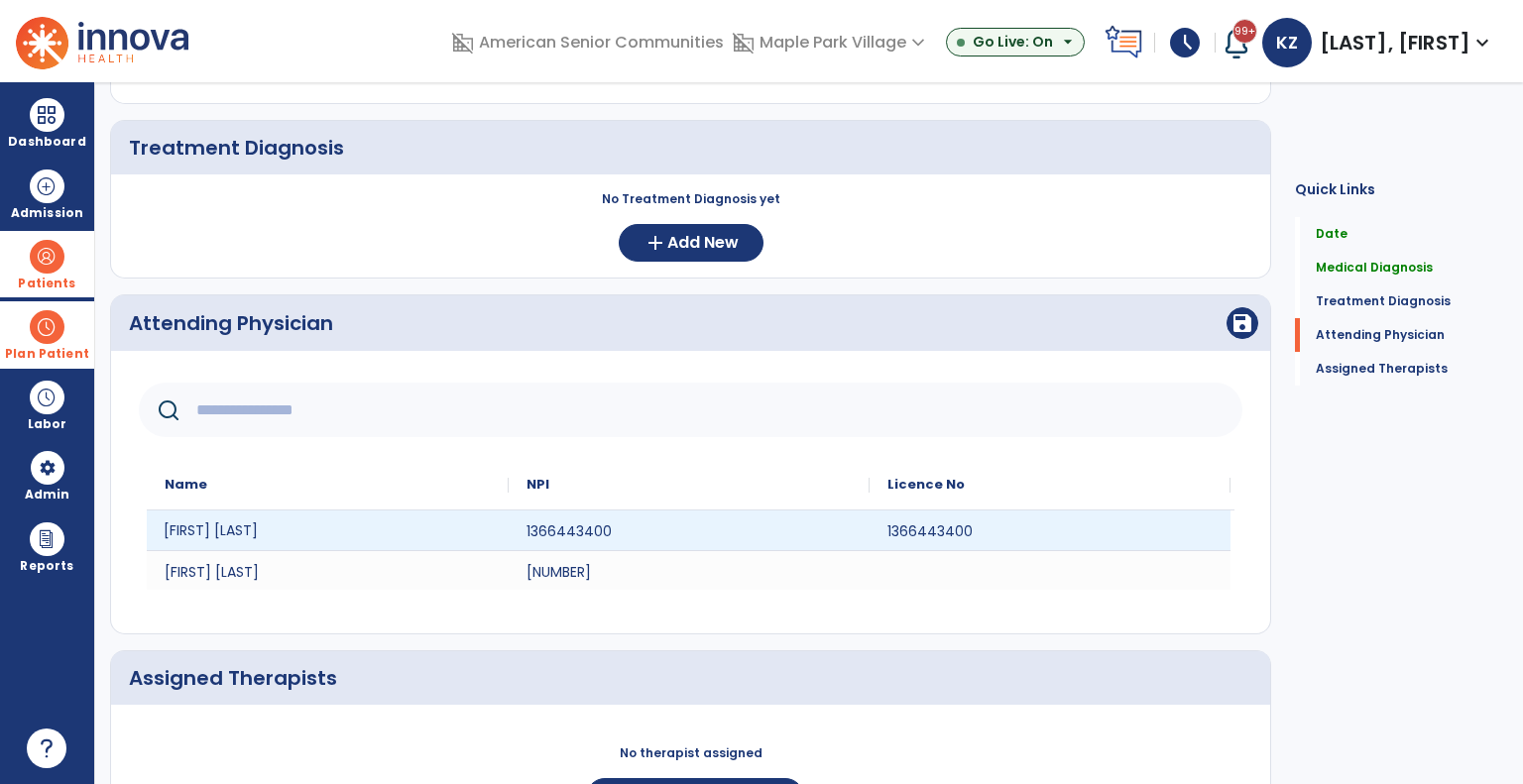 click on "[FIRST] [LAST]" 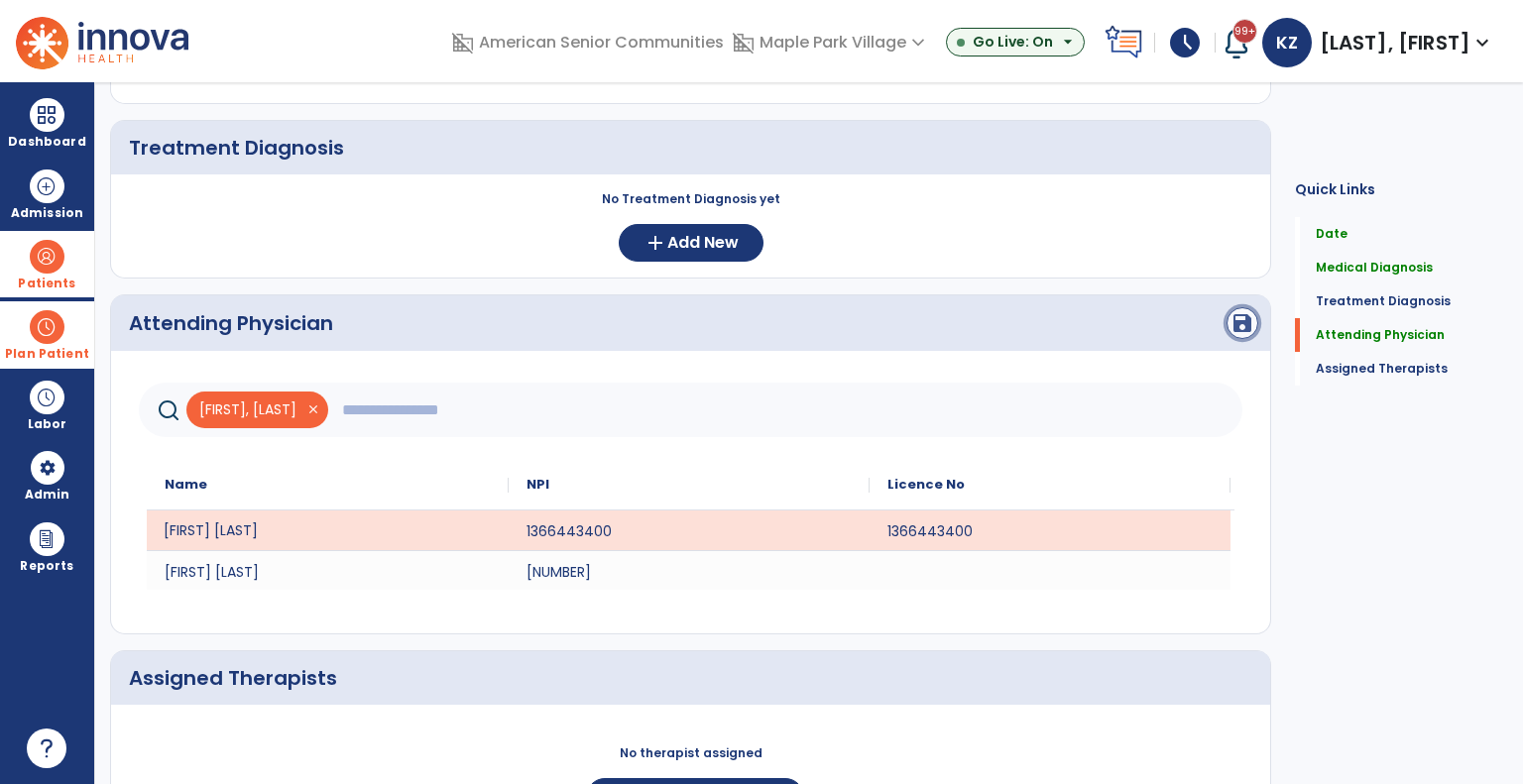 click on "save" 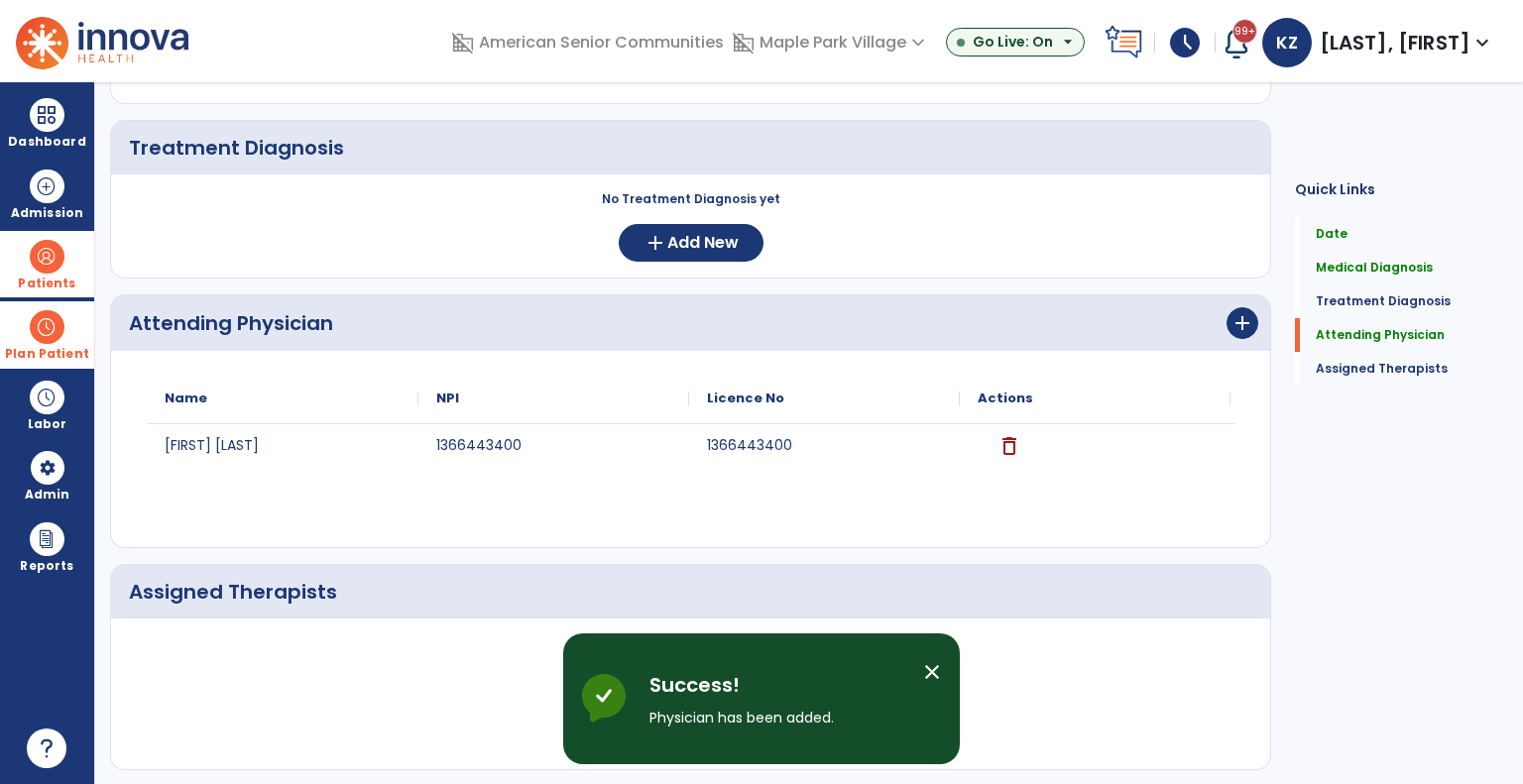 click on "close" at bounding box center (932, 672) 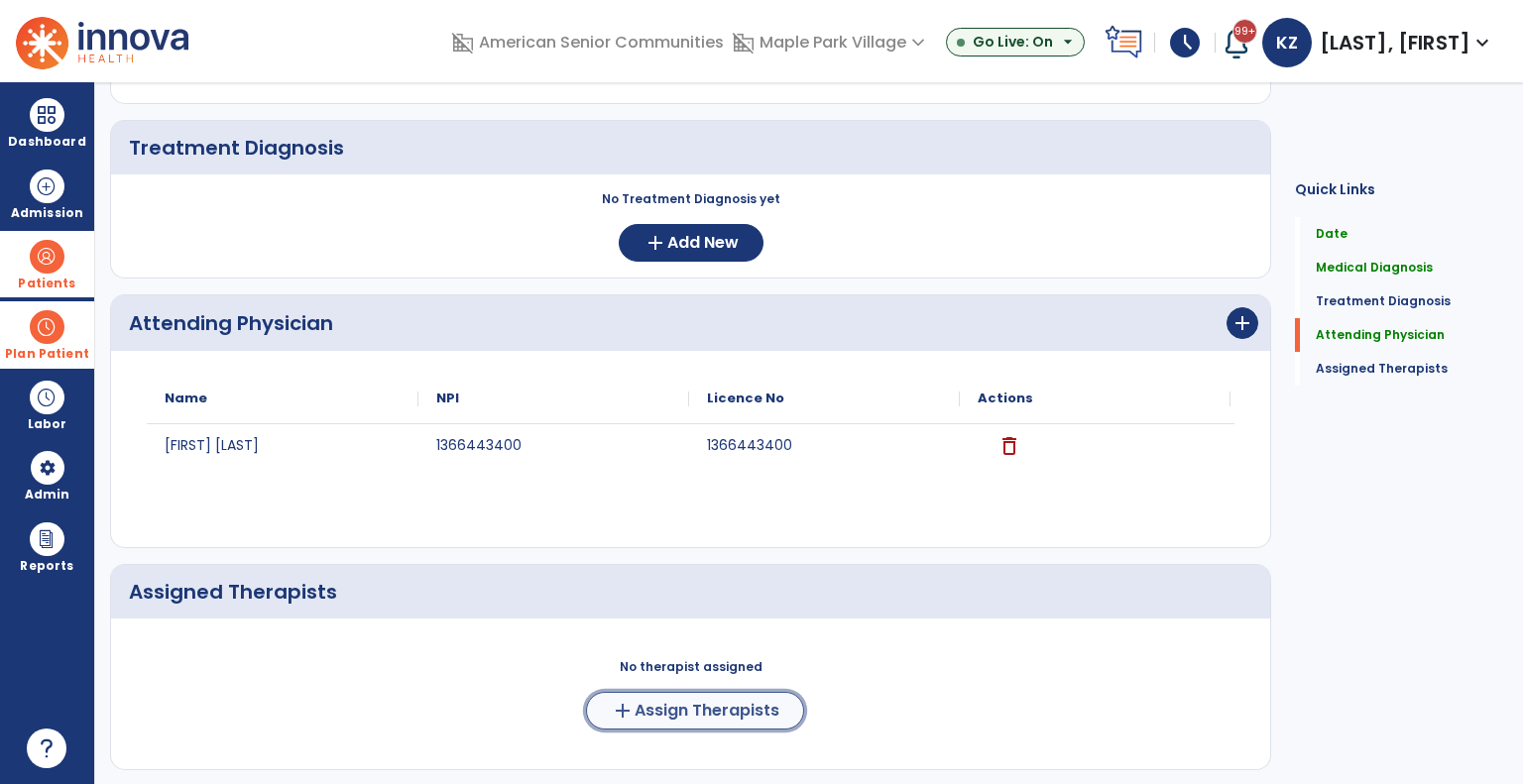 click on "Assign Therapists" 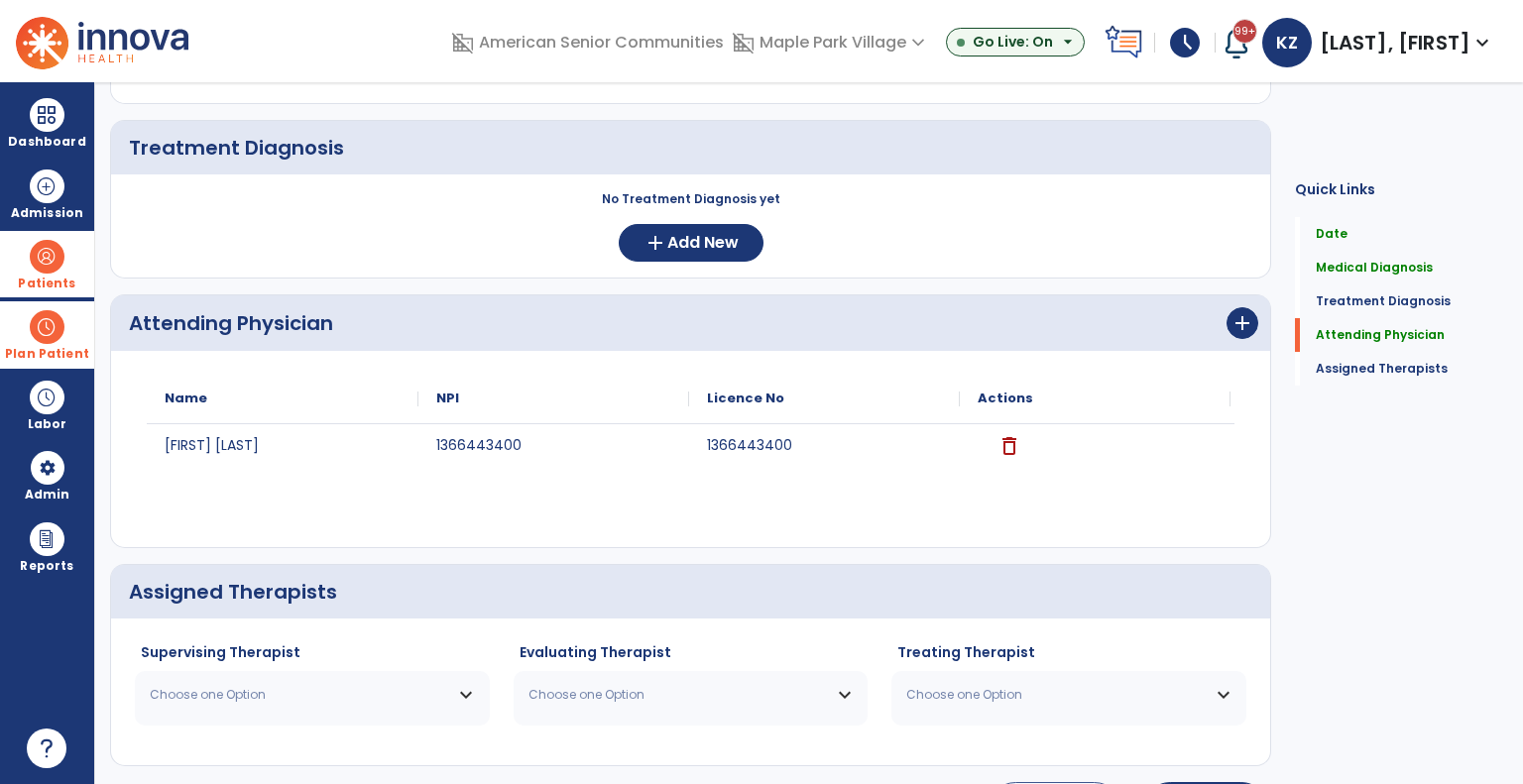 click on "Choose one Option" at bounding box center (299, 695) 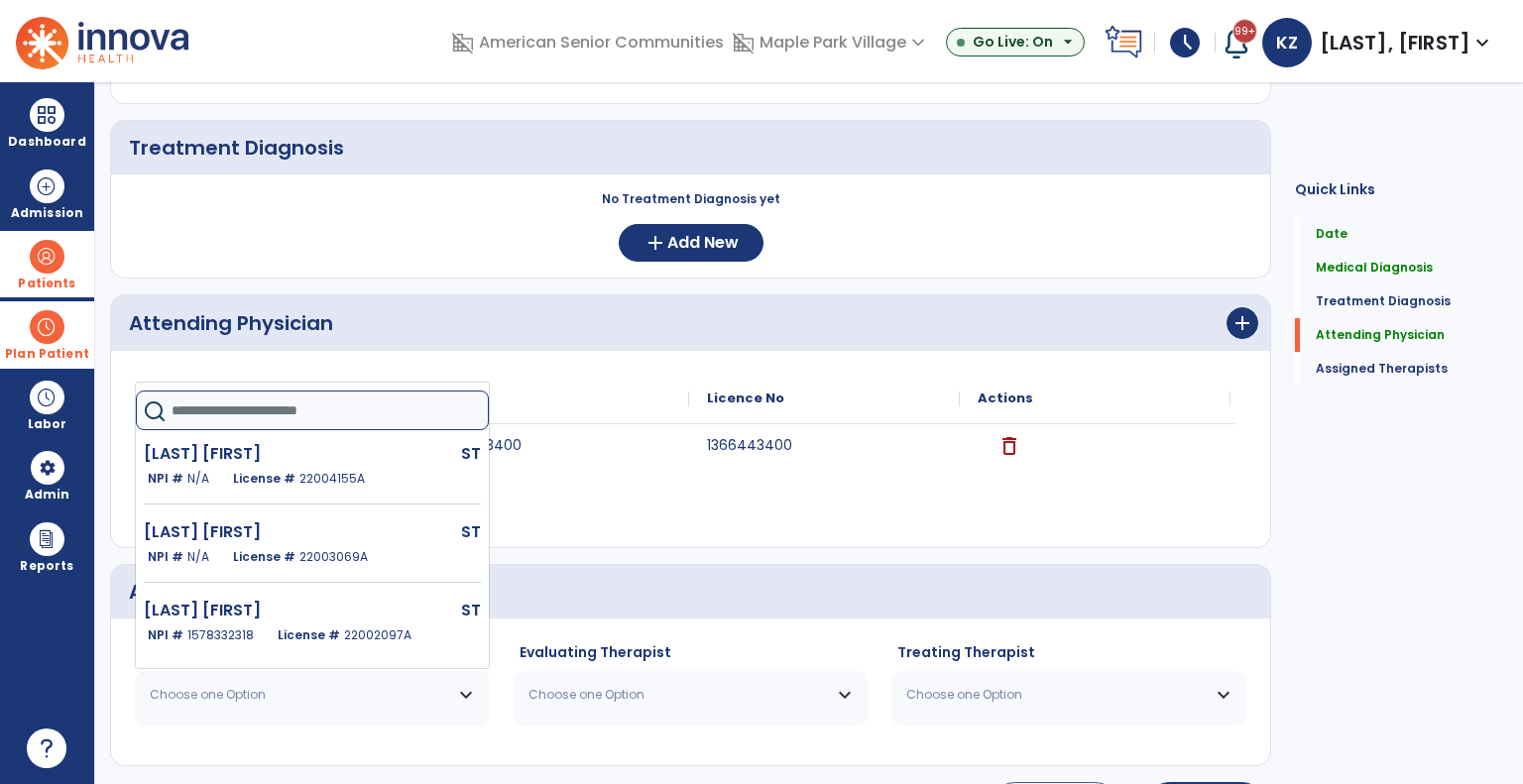 click 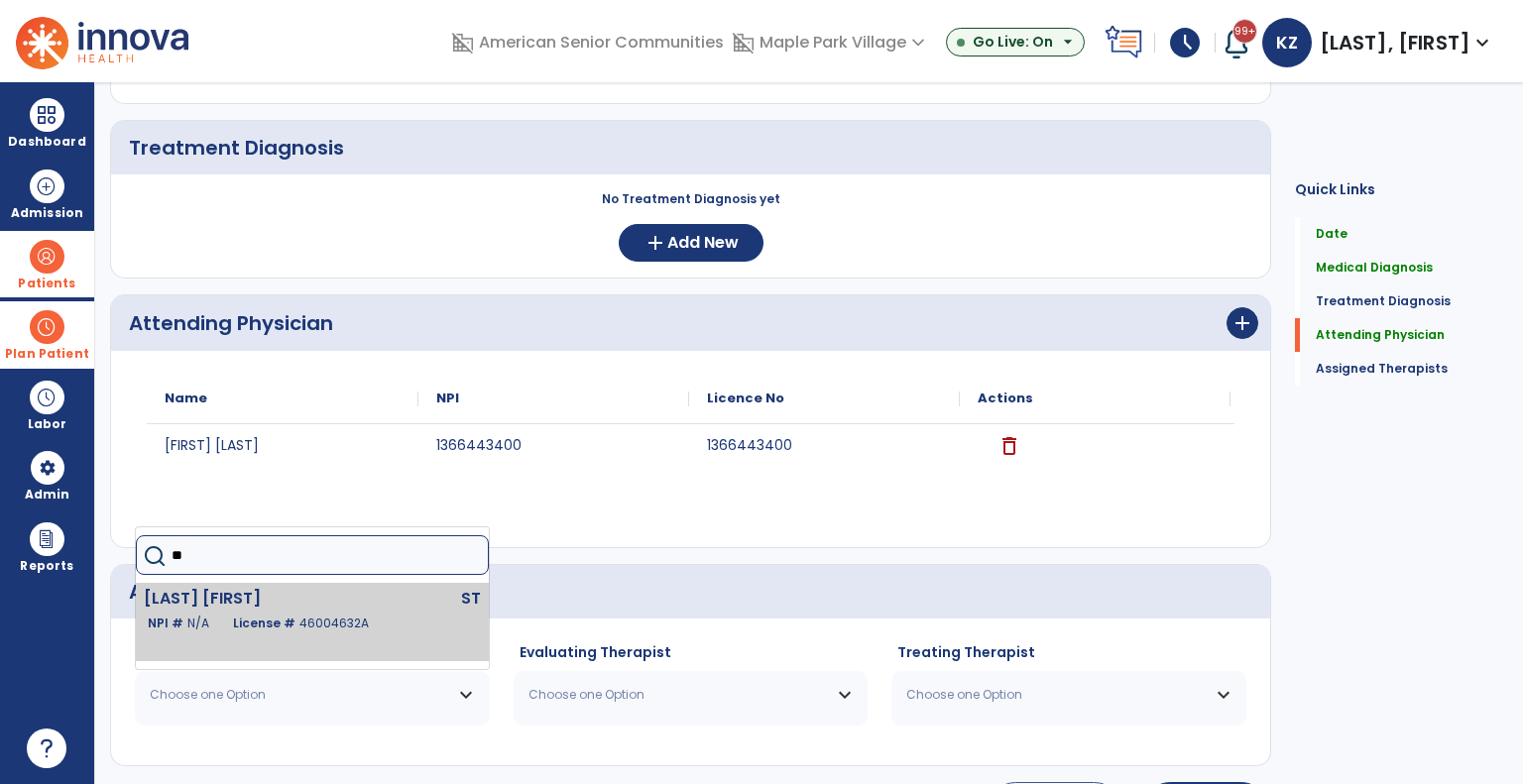 type on "**" 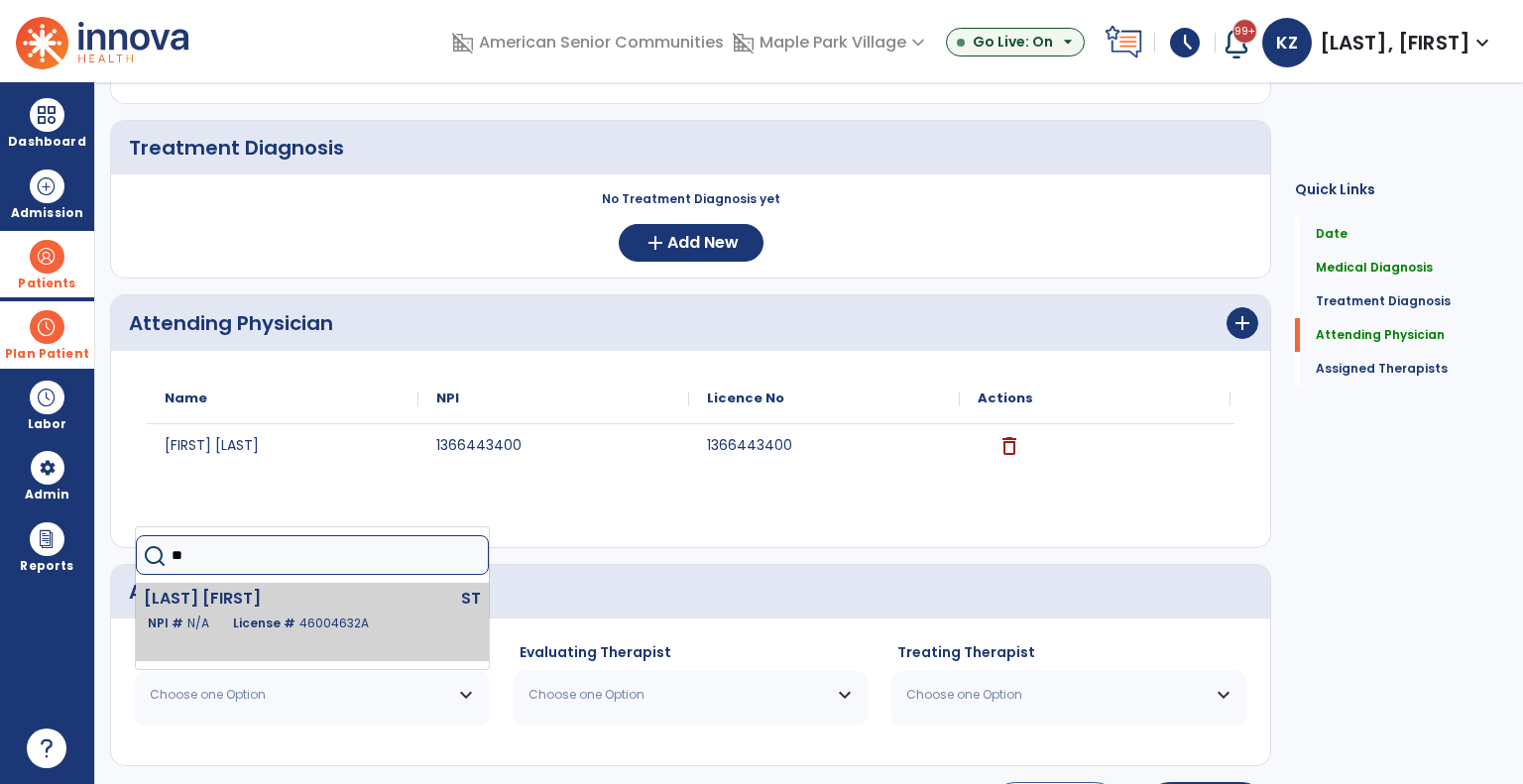 click on "License #  46004632A" 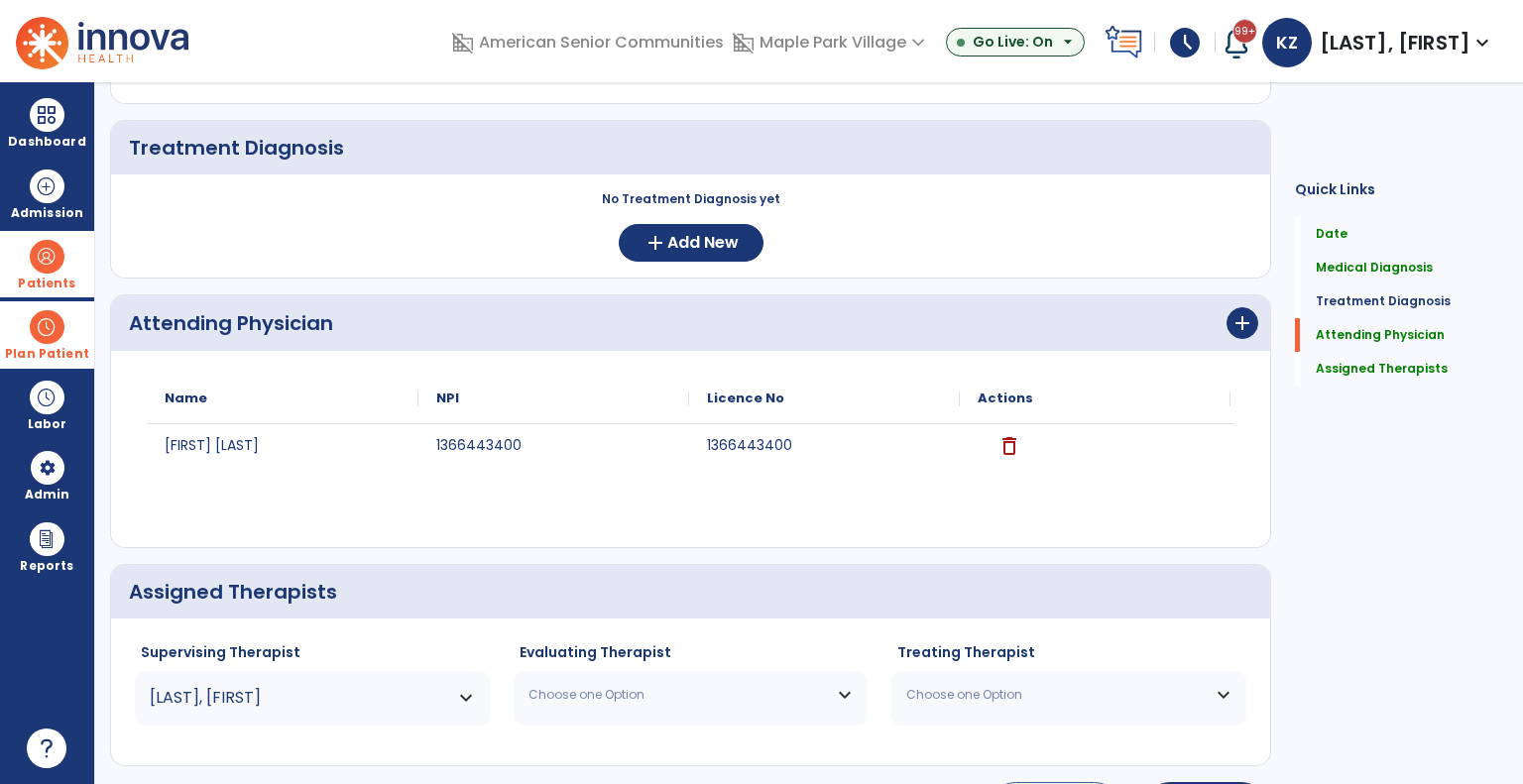 click on "Choose one Option" at bounding box center (691, 695) 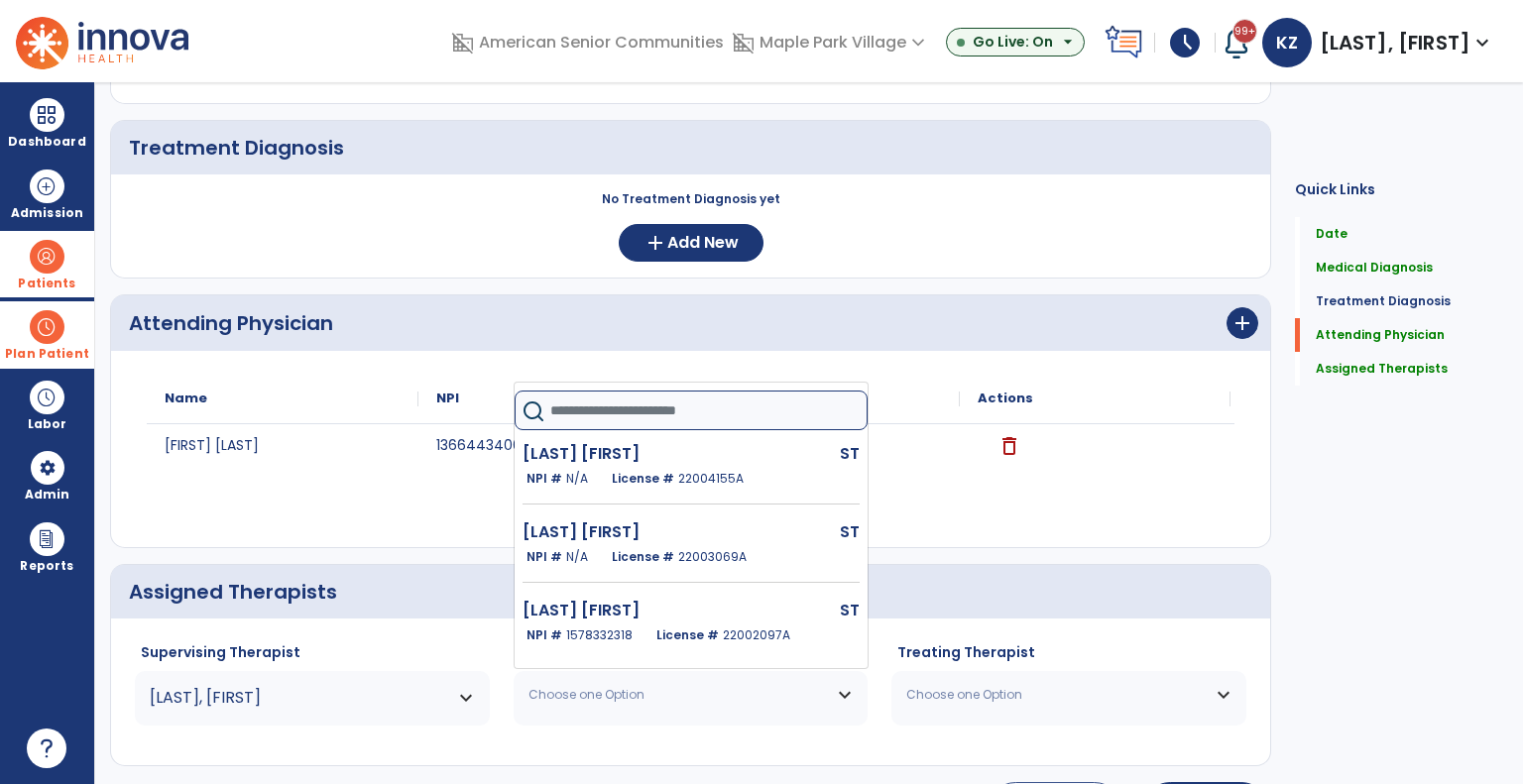 click 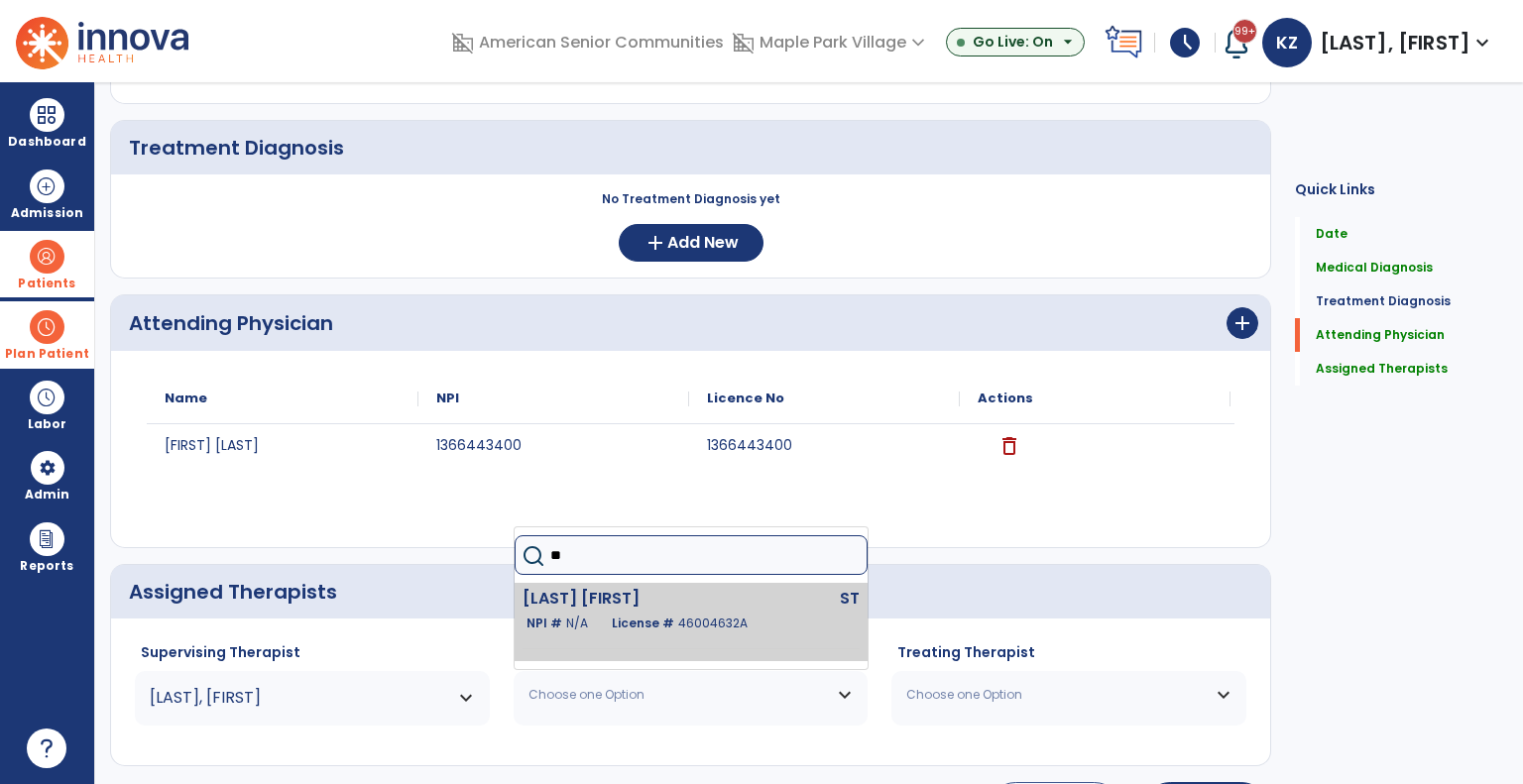 type on "**" 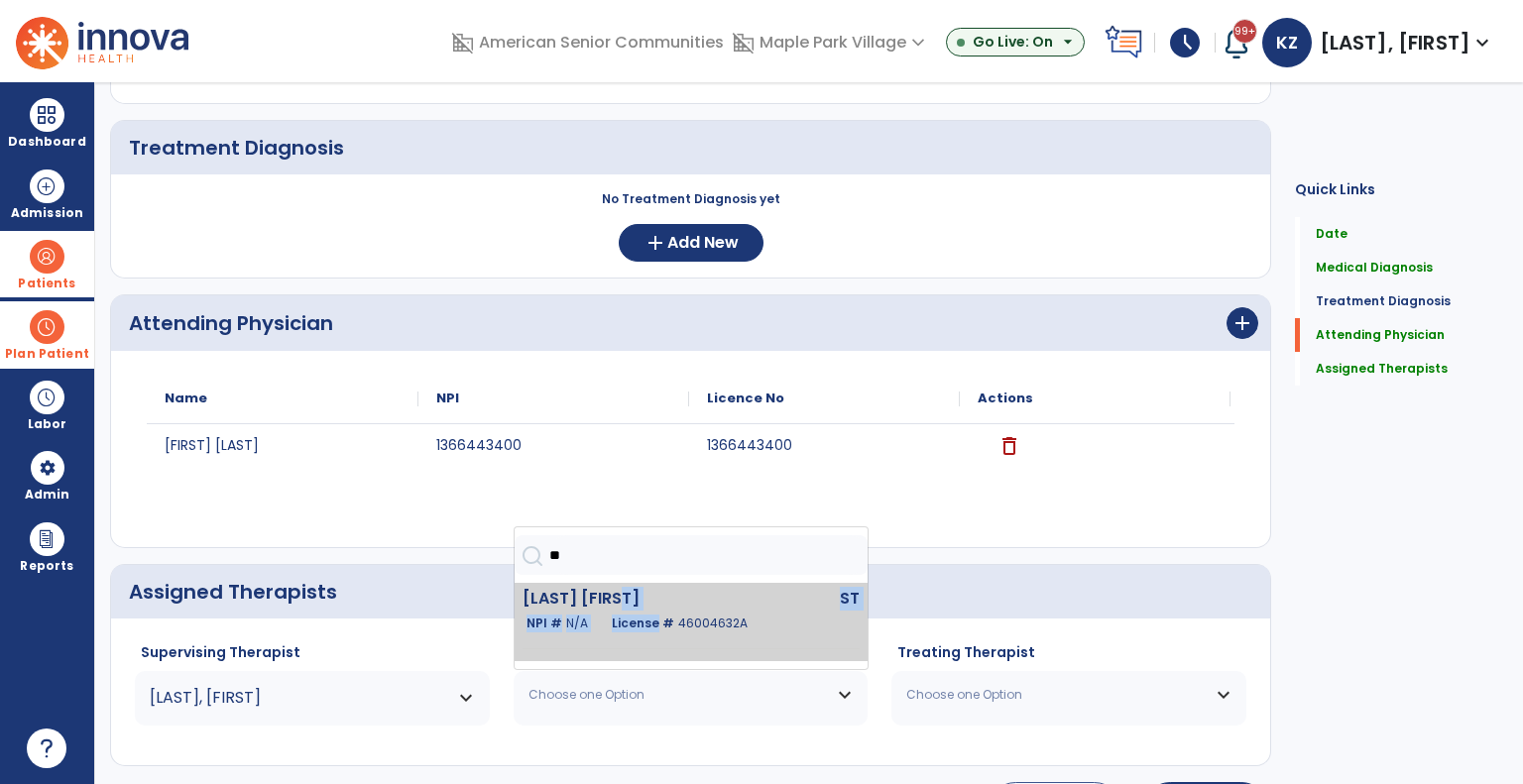 click on "[LAST] [FIRST]   ST   NPI #  N/A   License #  [NUMBER]" 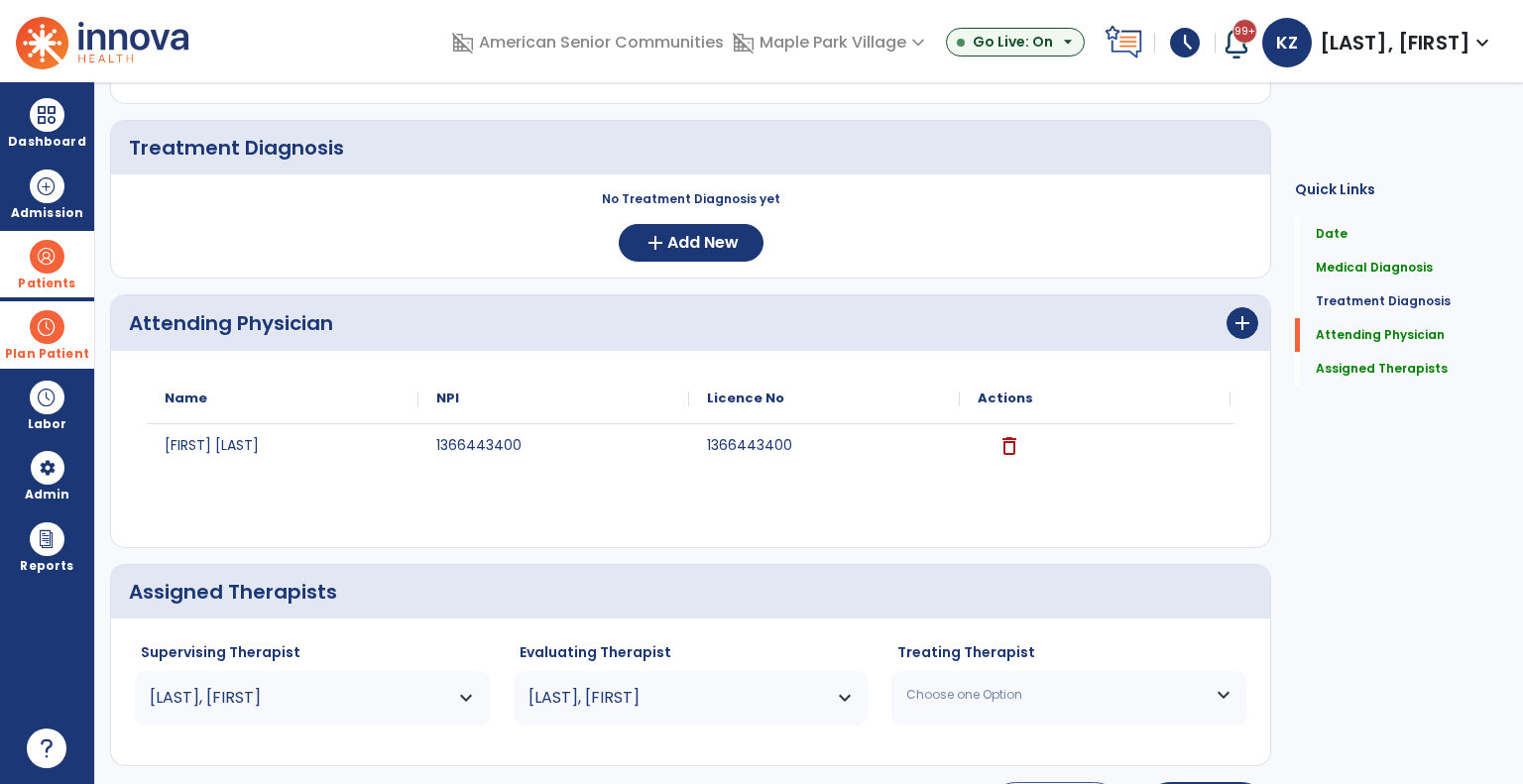 click on "Choose one Option" at bounding box center [1056, 695] 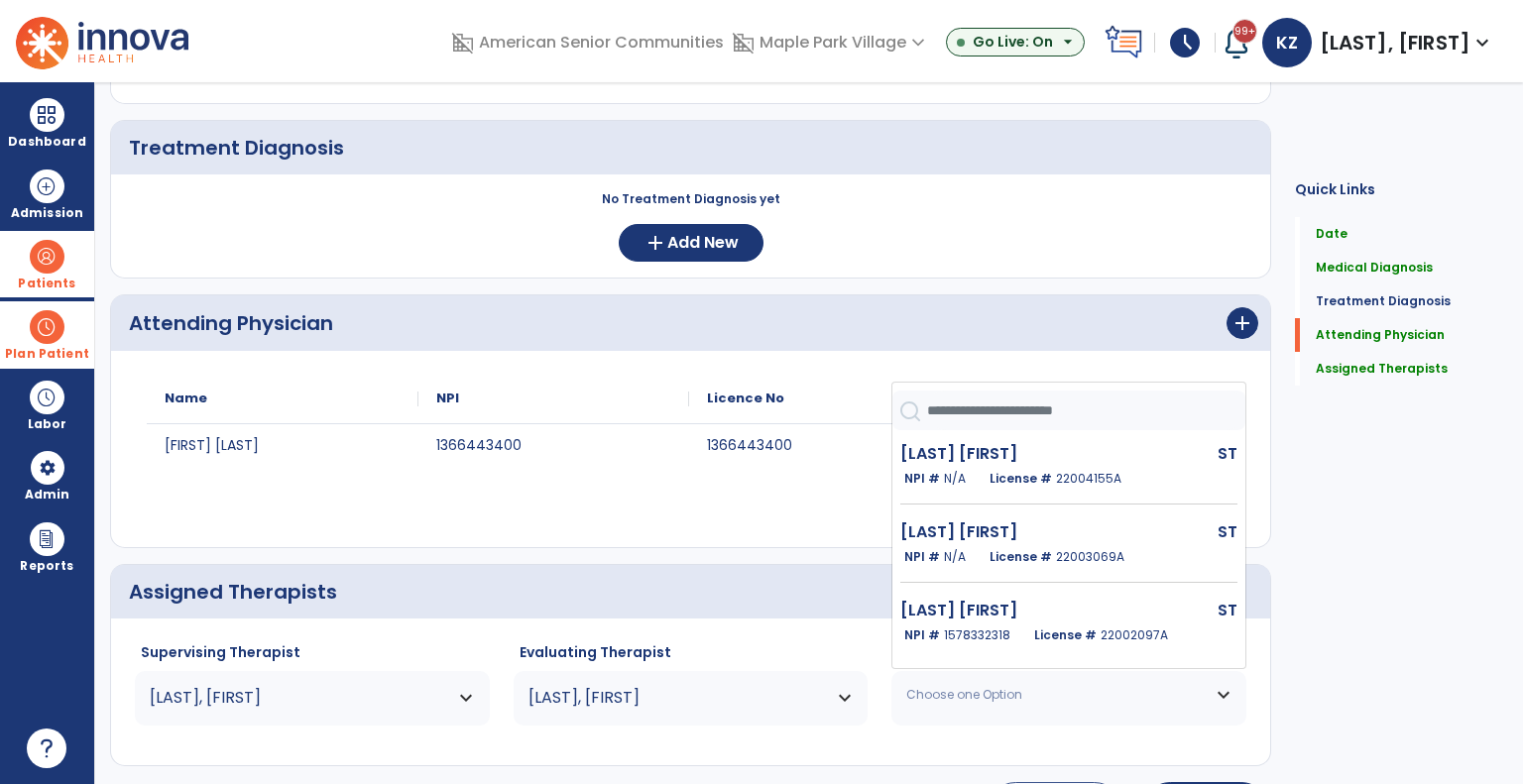 click 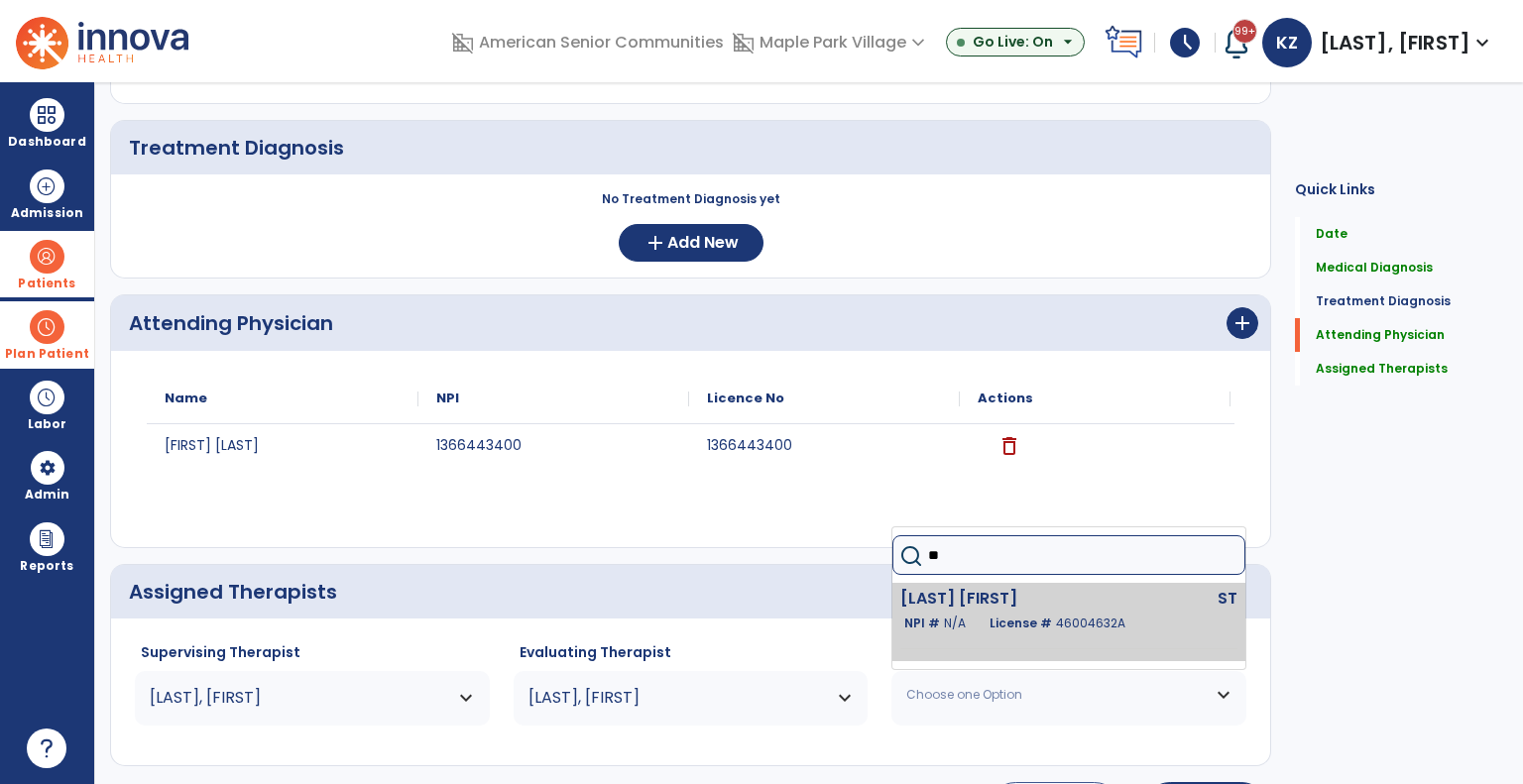 type on "**" 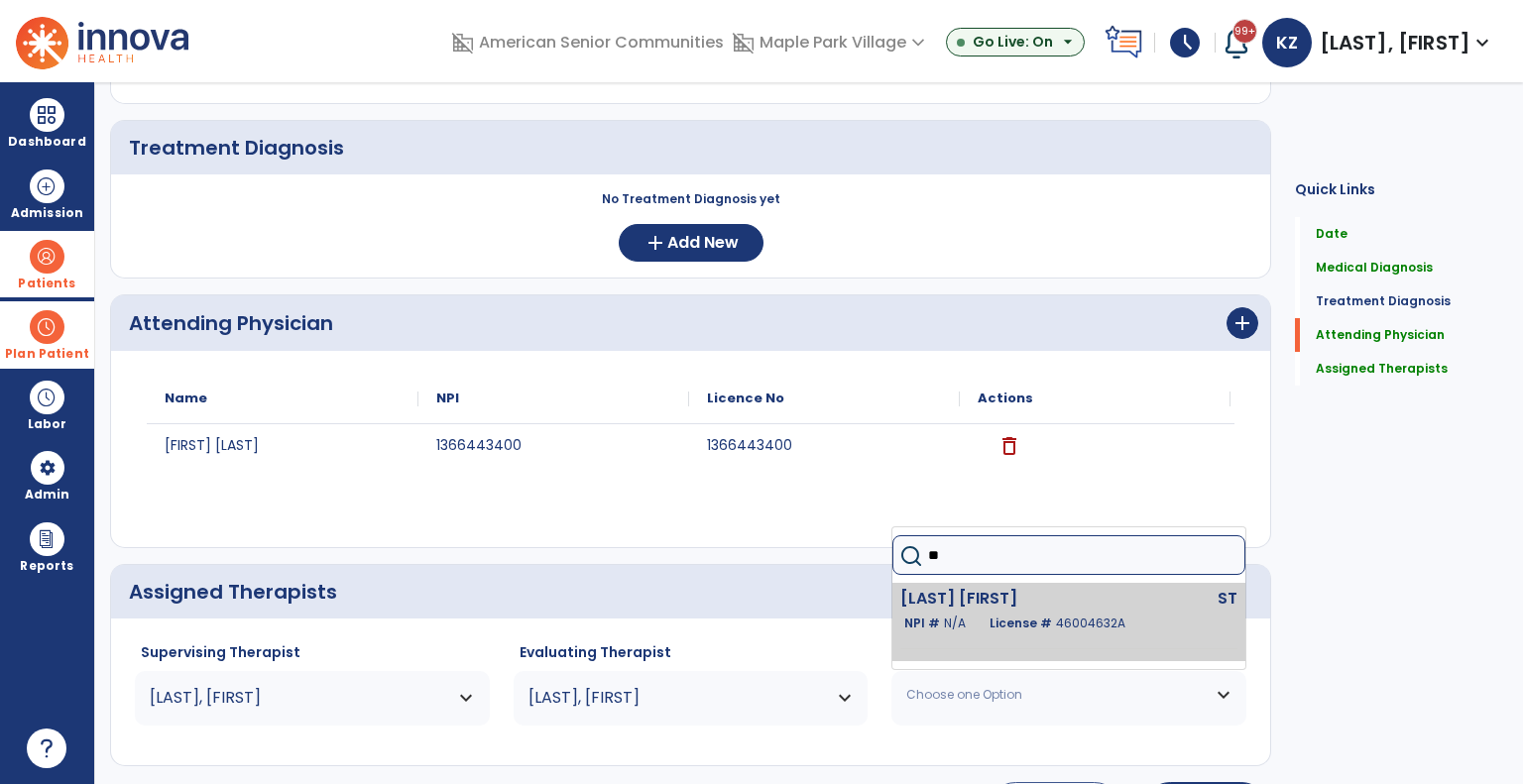 click on "[LAST] [FIRST]   ST   NPI #  N/A   License #  [NUMBER]" 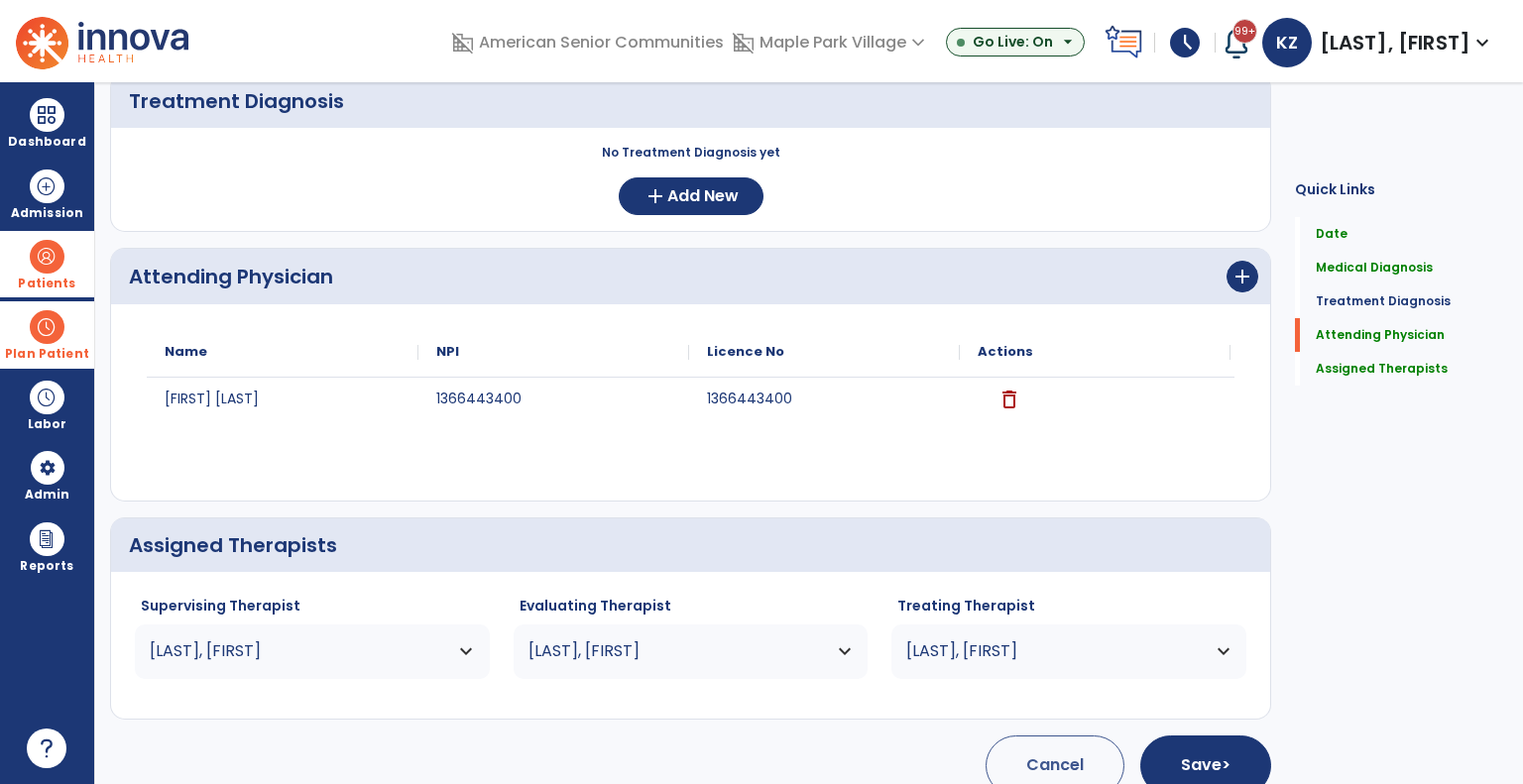 scroll, scrollTop: 496, scrollLeft: 0, axis: vertical 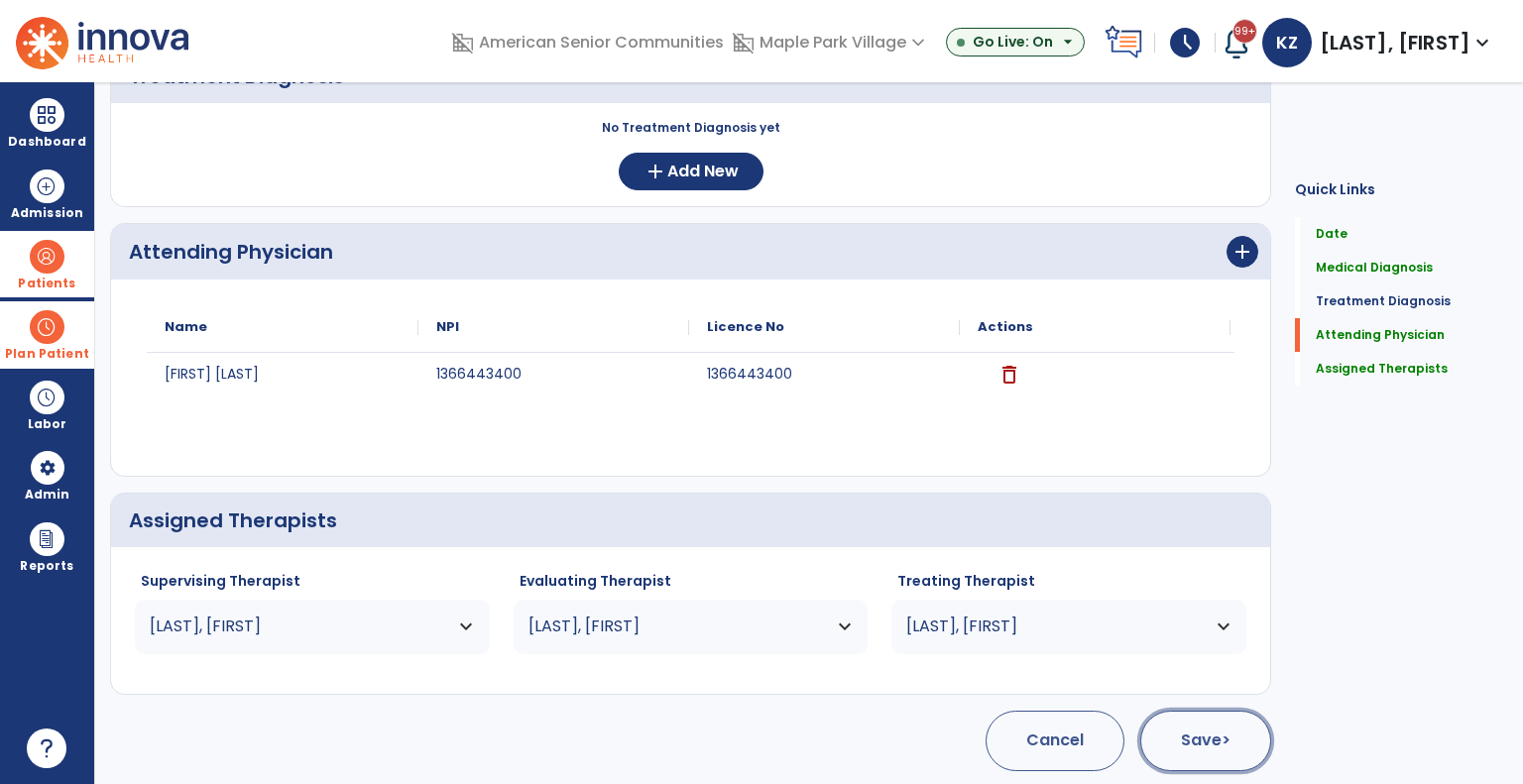 click on "Save  >" 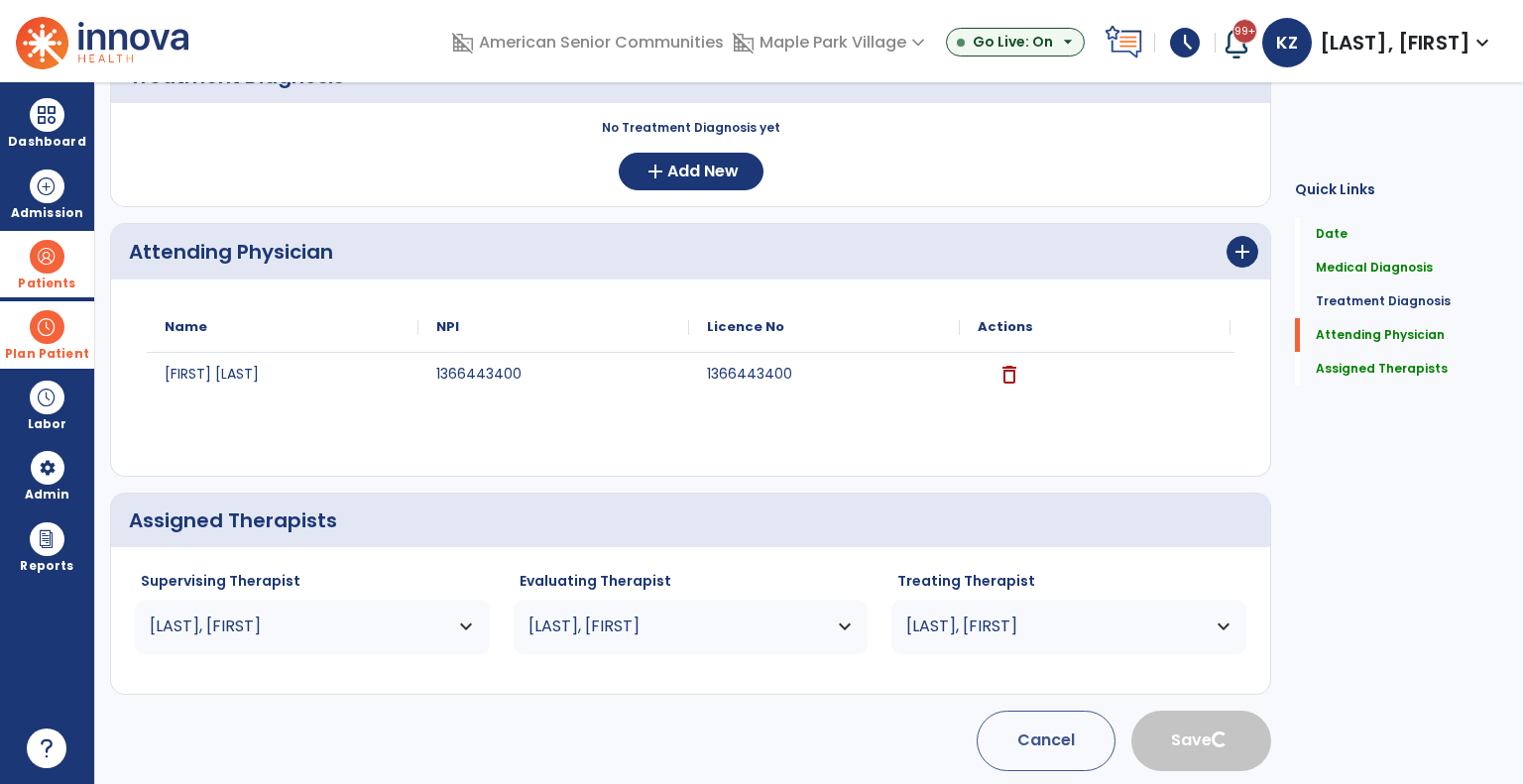 type 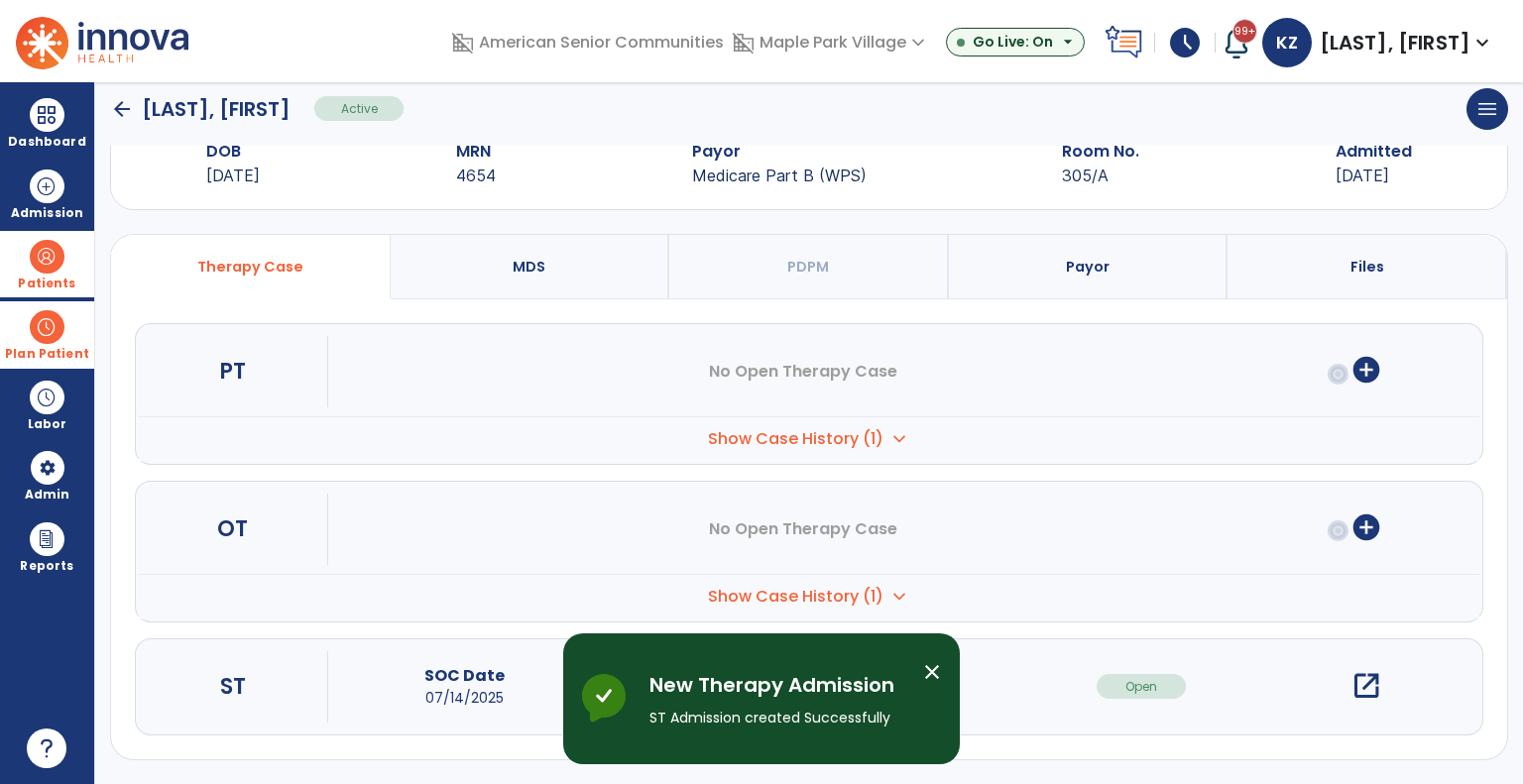 scroll, scrollTop: 56, scrollLeft: 0, axis: vertical 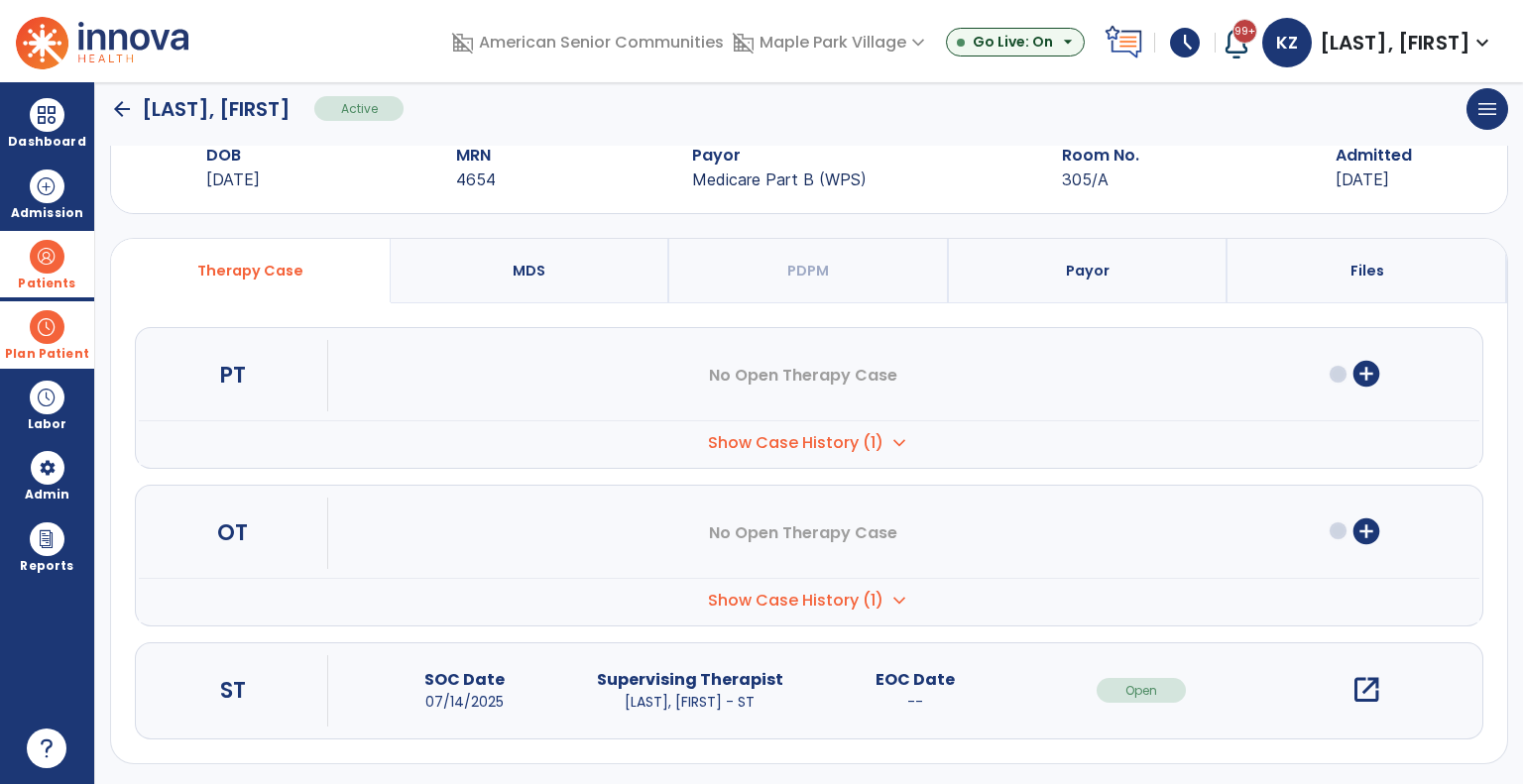 click at bounding box center [47, 327] 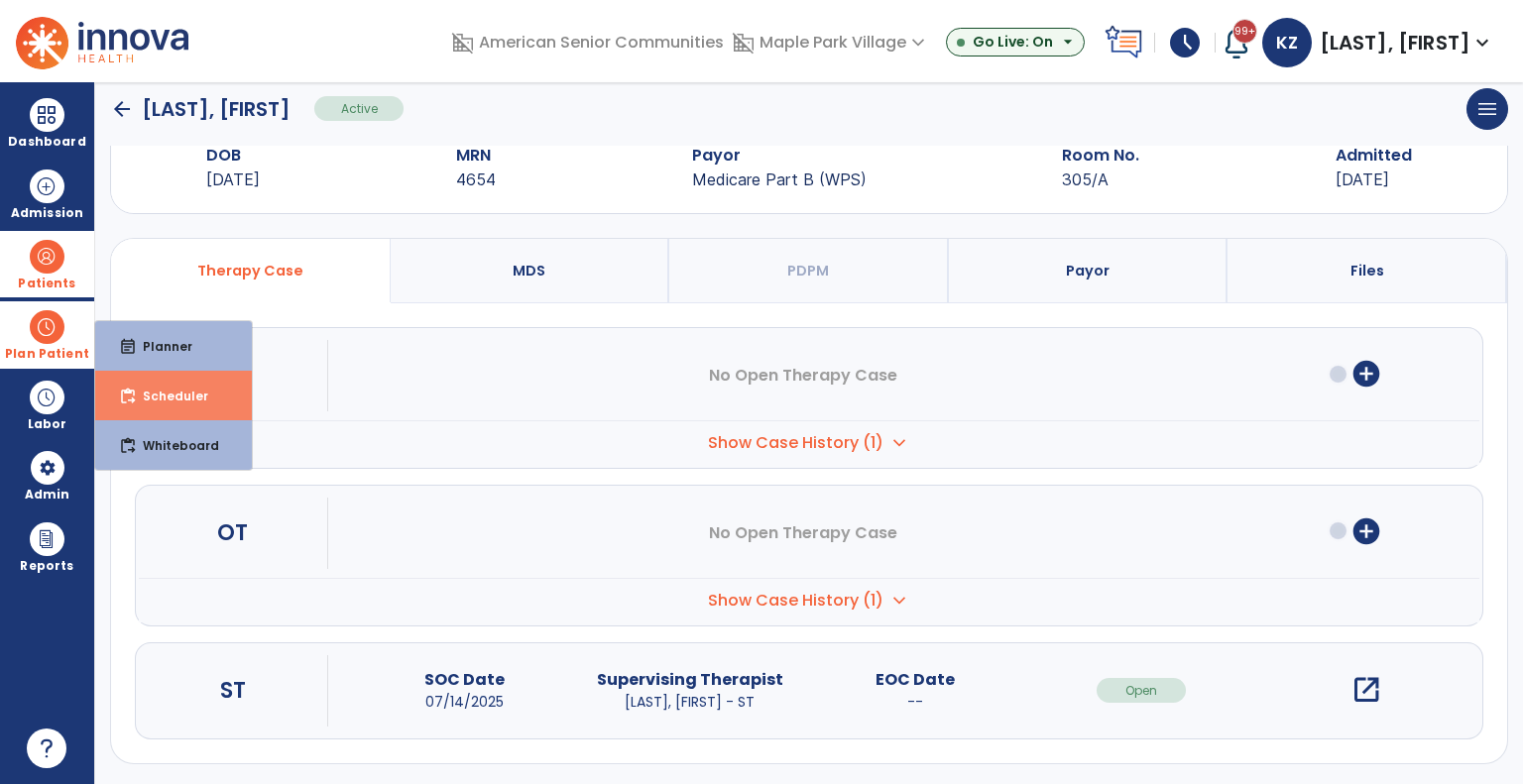 click on "Scheduler" at bounding box center [168, 395] 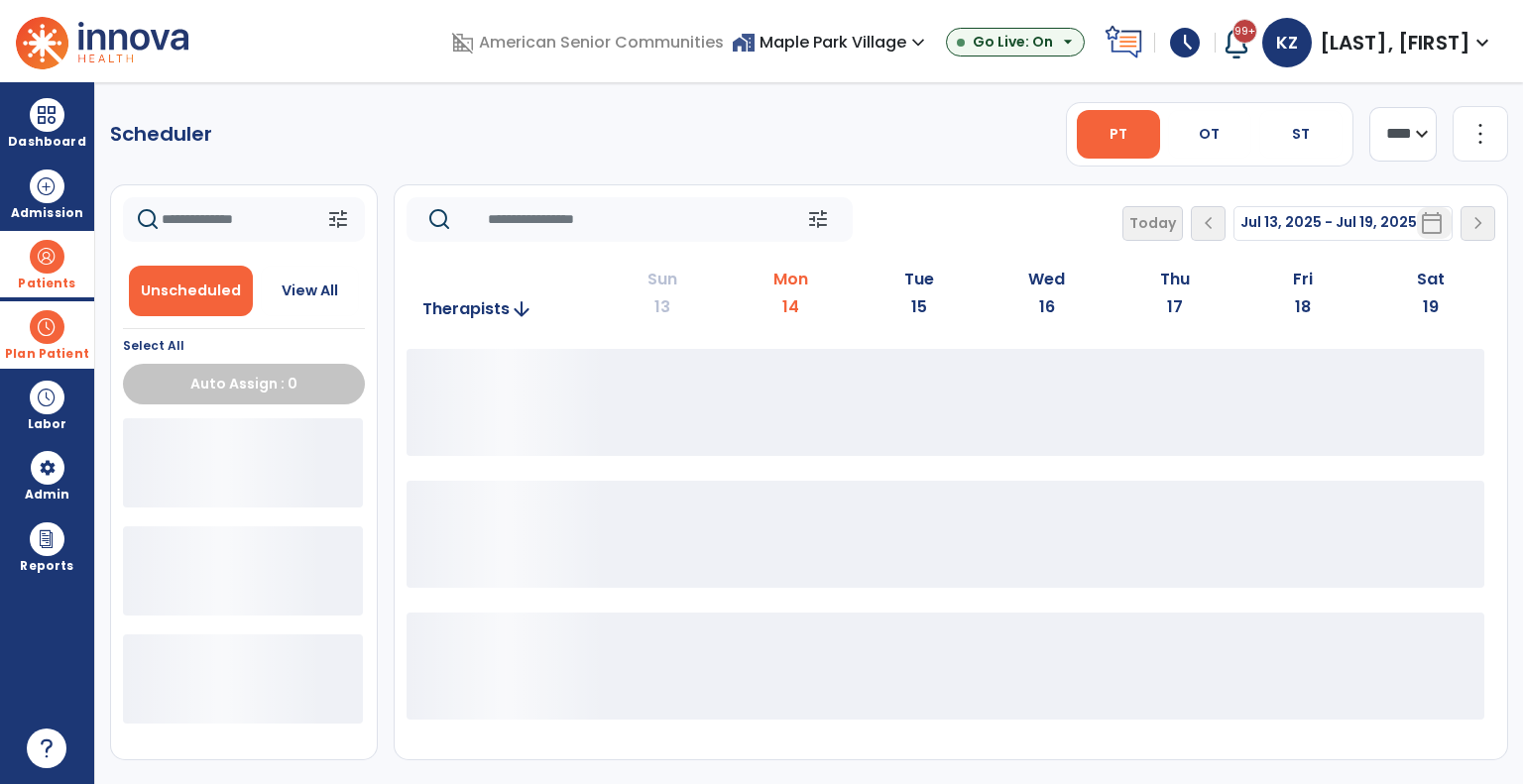 scroll, scrollTop: 0, scrollLeft: 0, axis: both 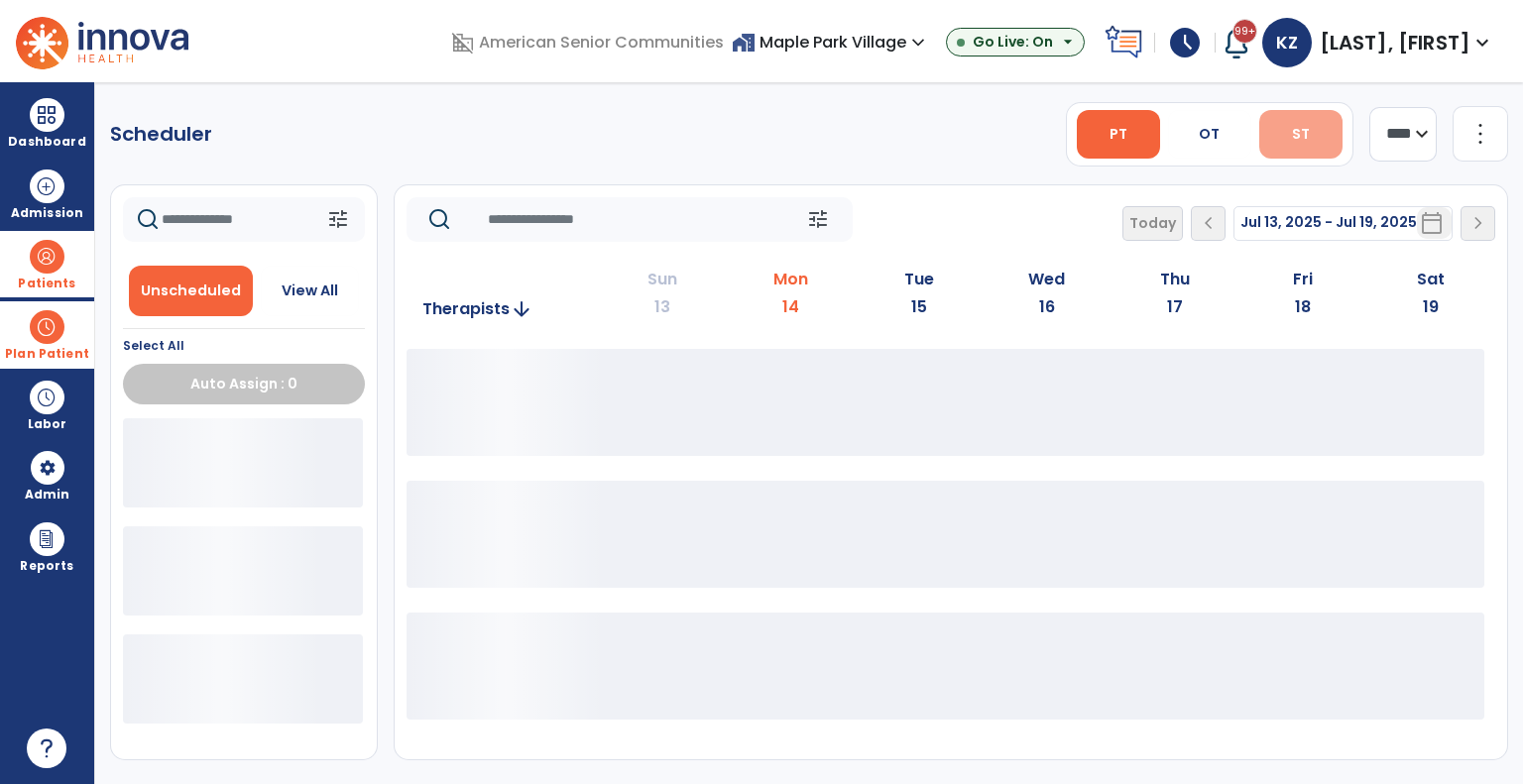 click on "ST" at bounding box center (1301, 134) 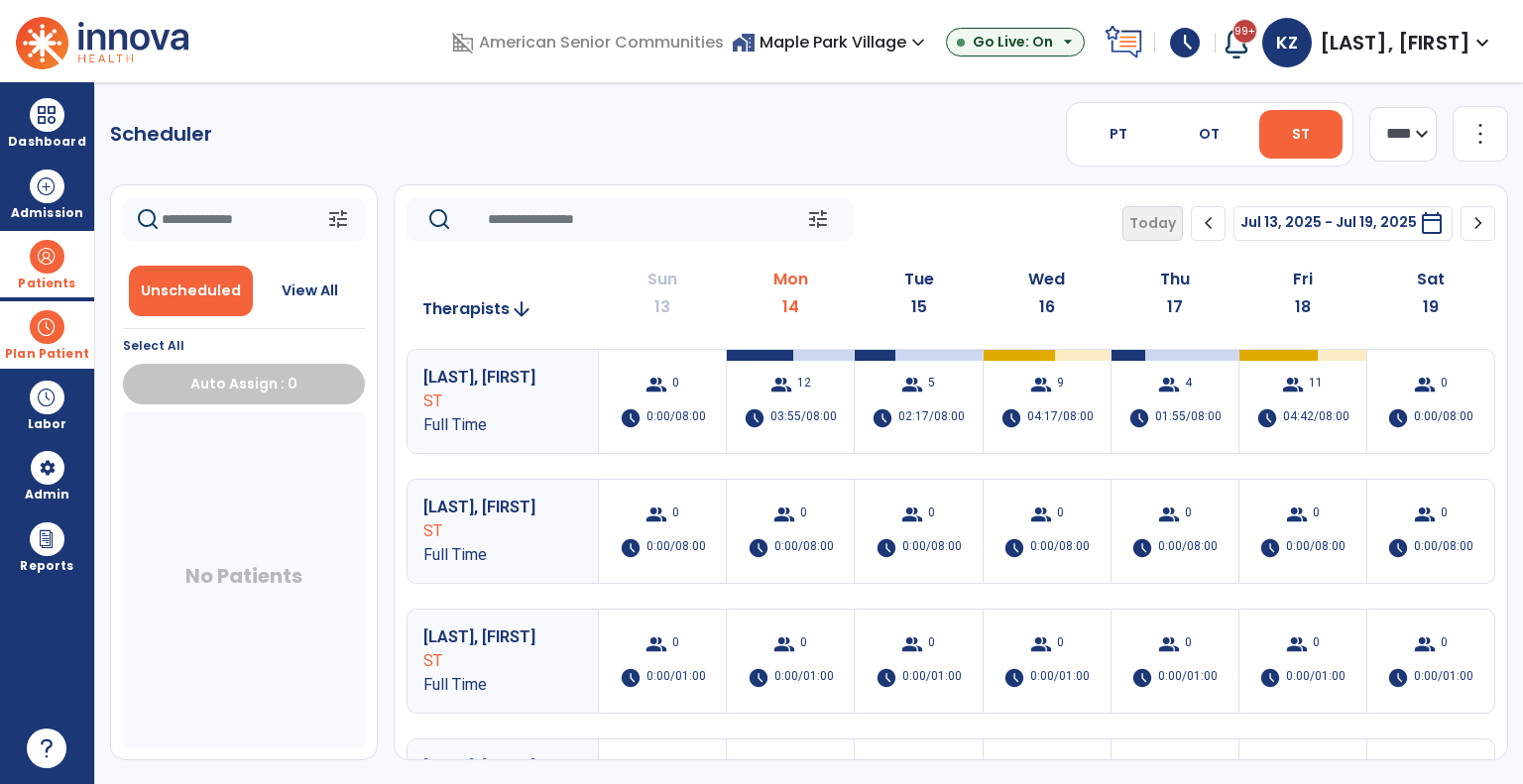 click on "group  12  schedule  [TIME]/[TIME]" at bounding box center [790, 401] 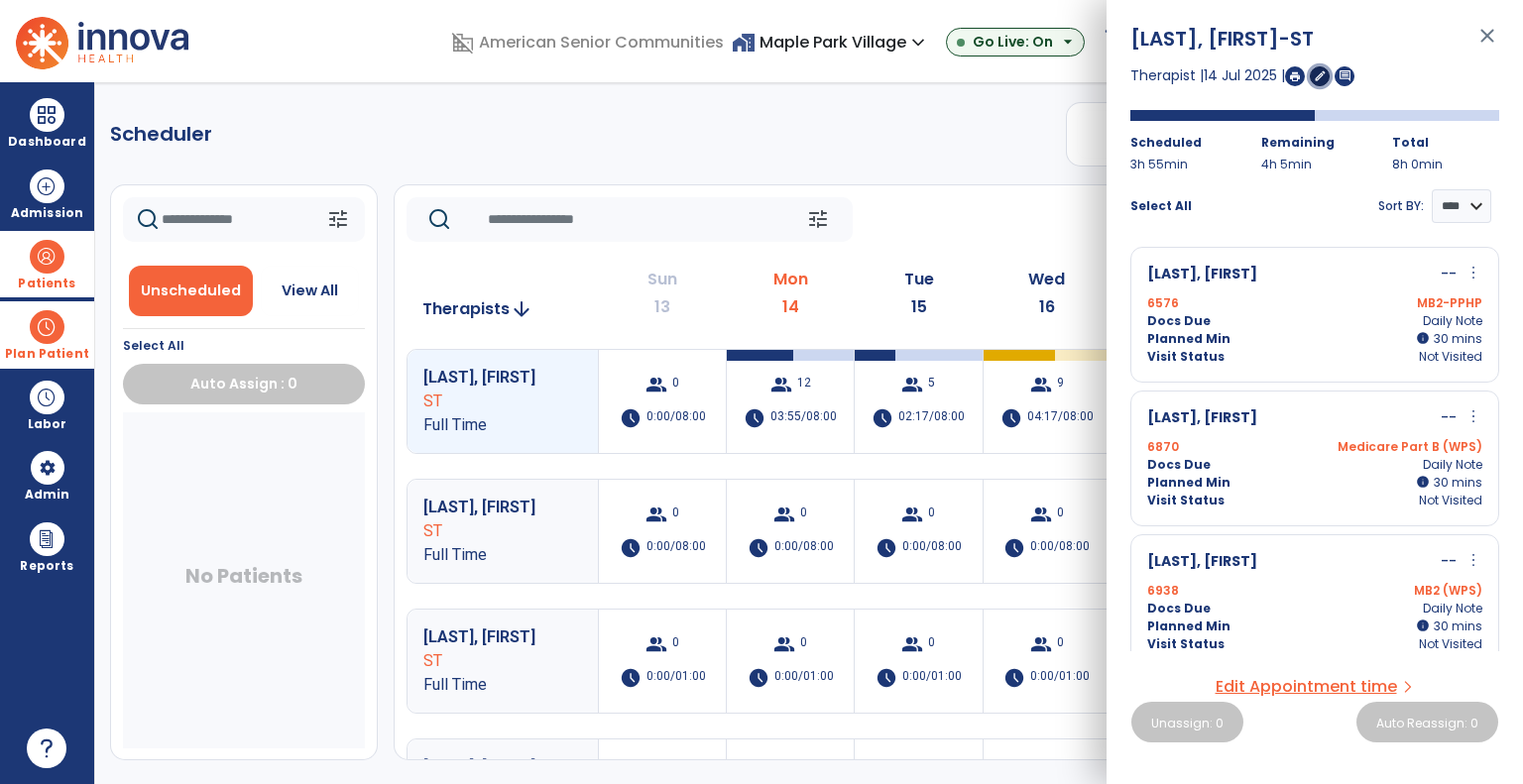 click on "edit" at bounding box center [1320, 75] 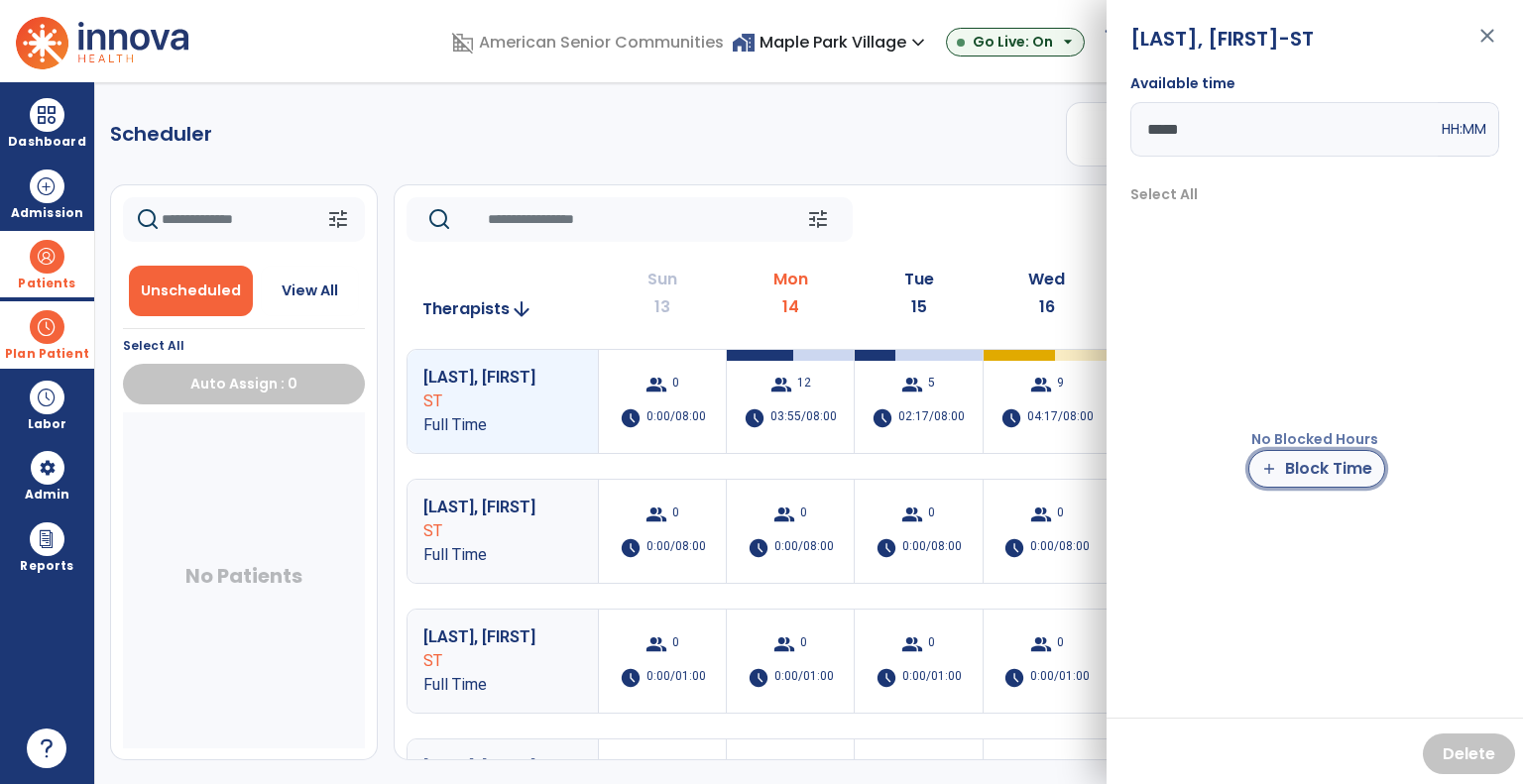 click on "add" at bounding box center (1269, 469) 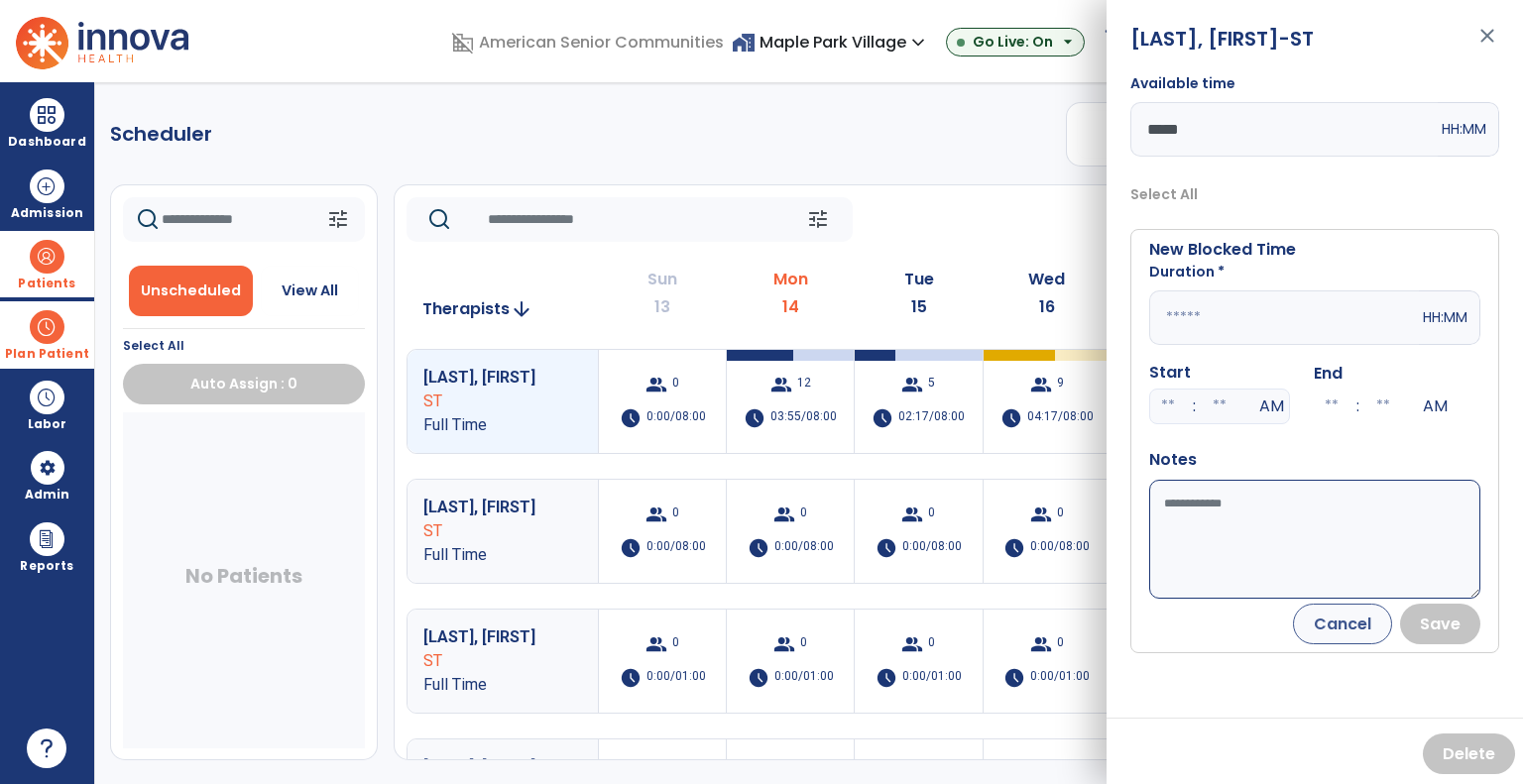 click at bounding box center (1284, 317) 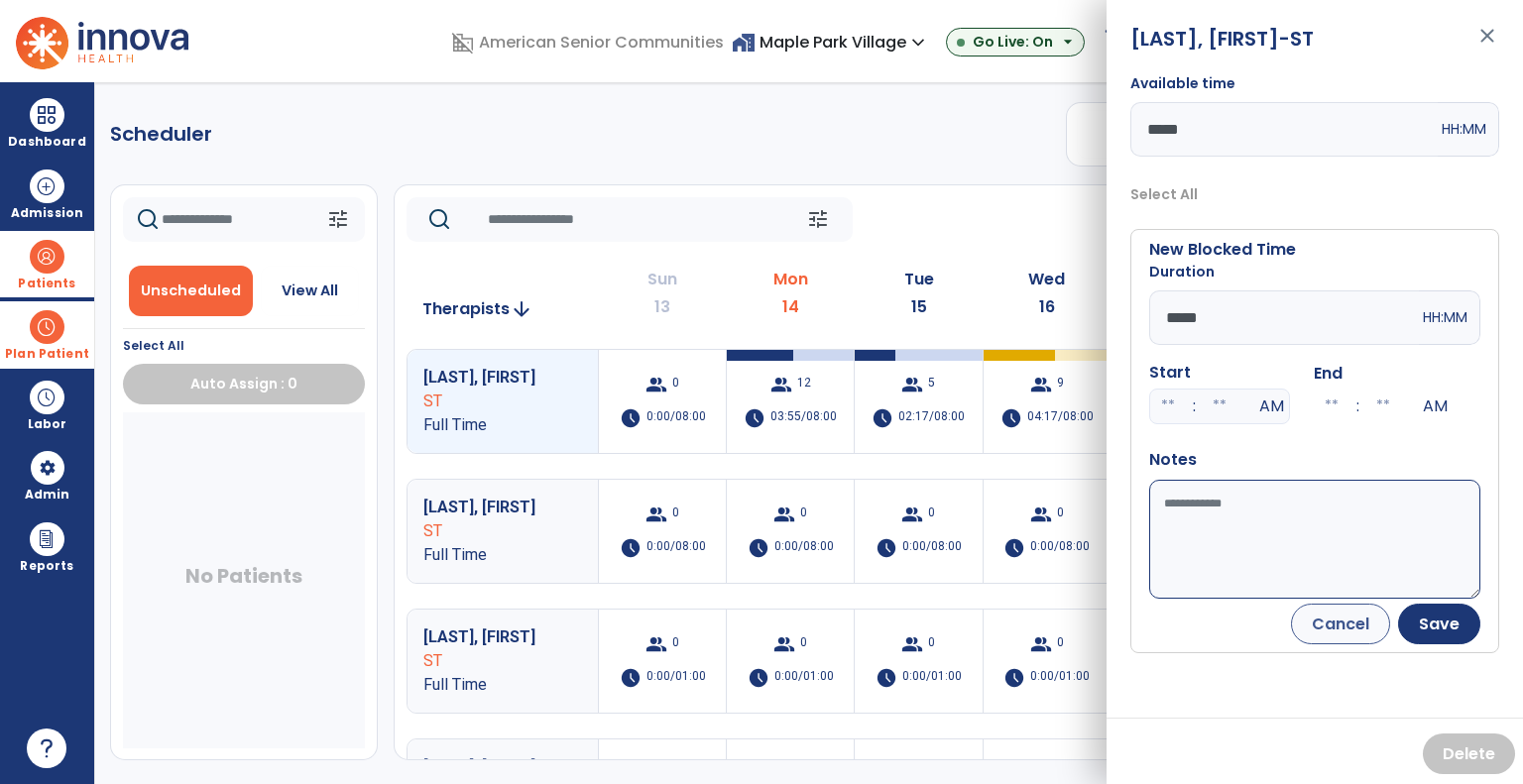 type on "*****" 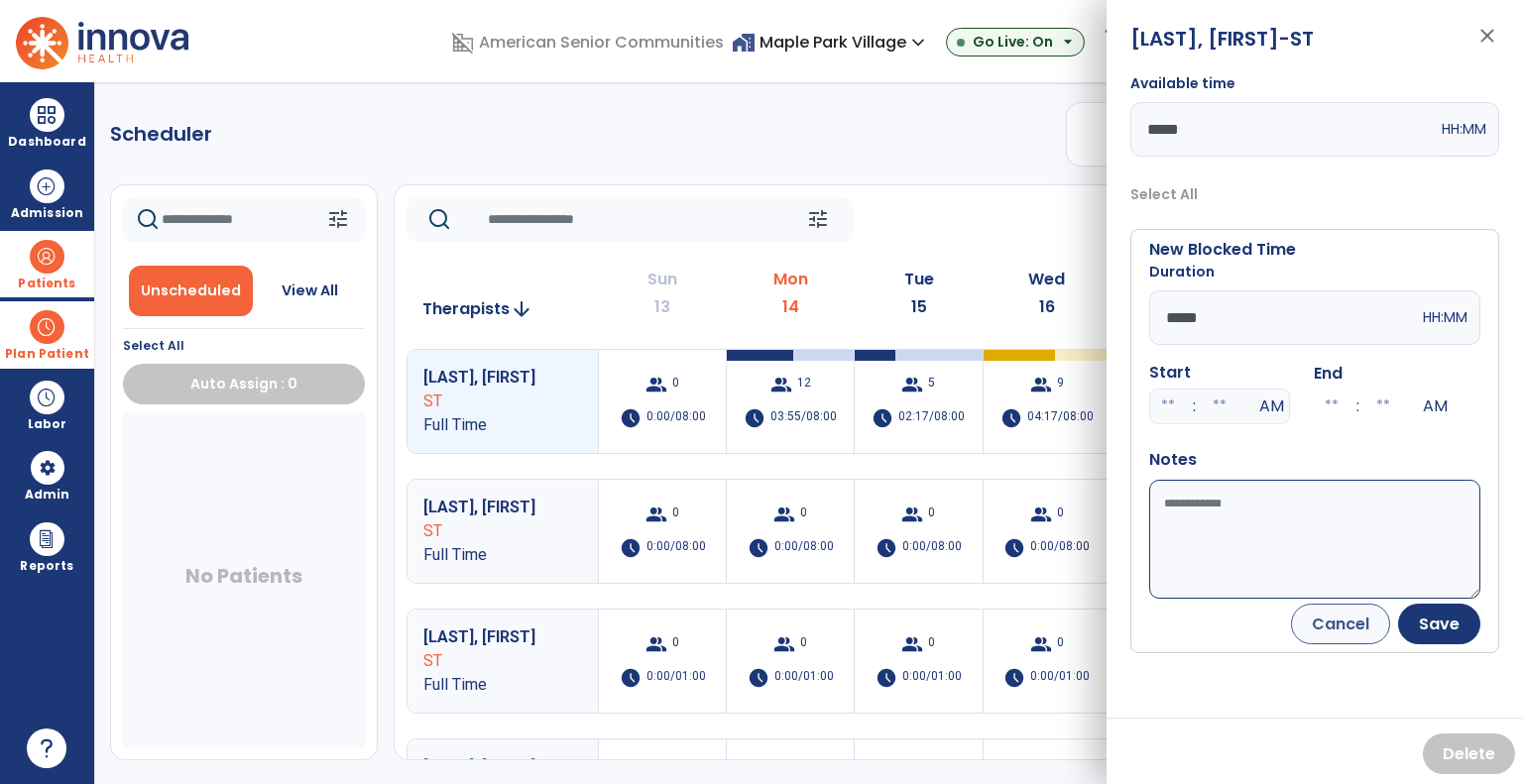 click on "Available time" at bounding box center (1315, 539) 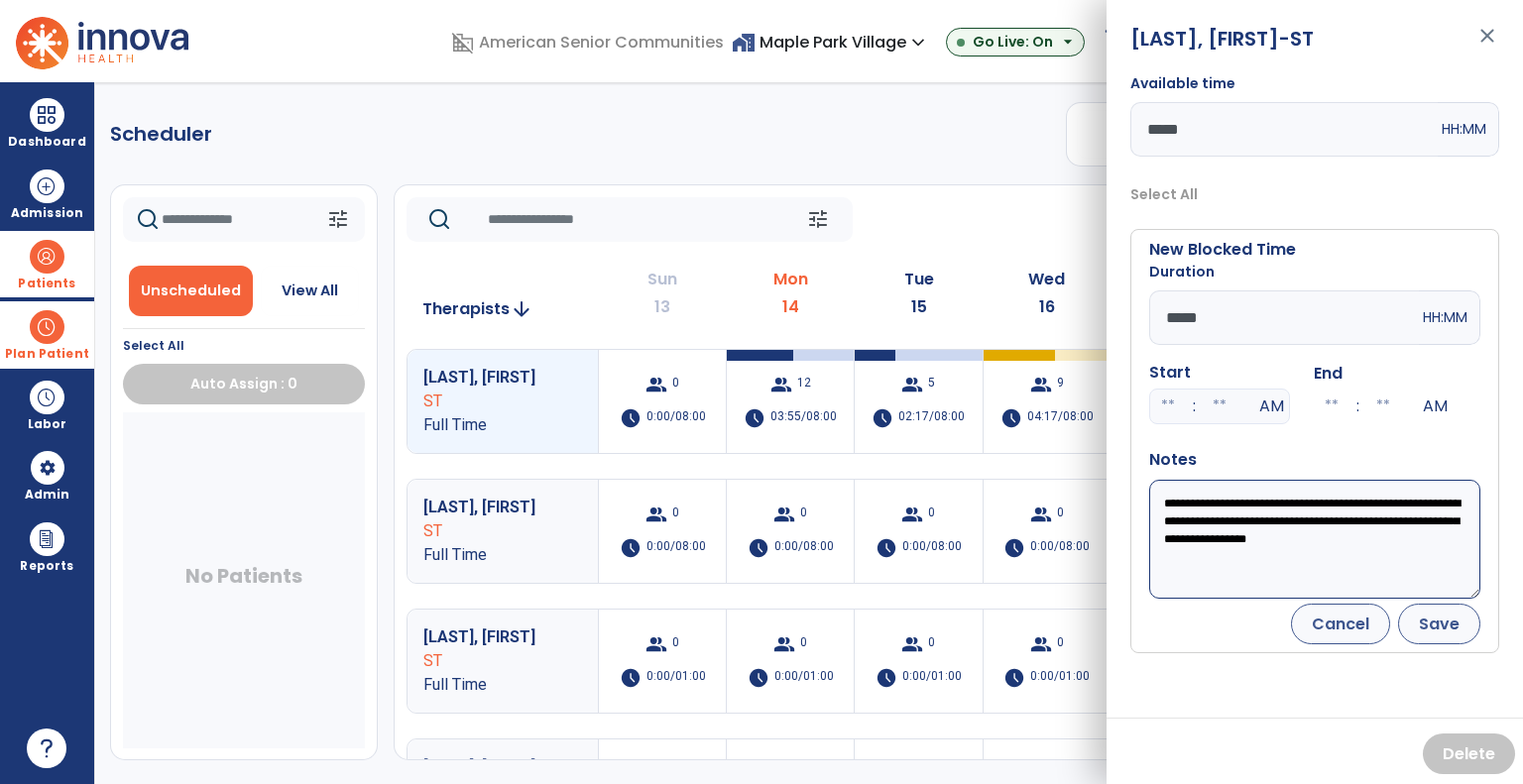 type on "**********" 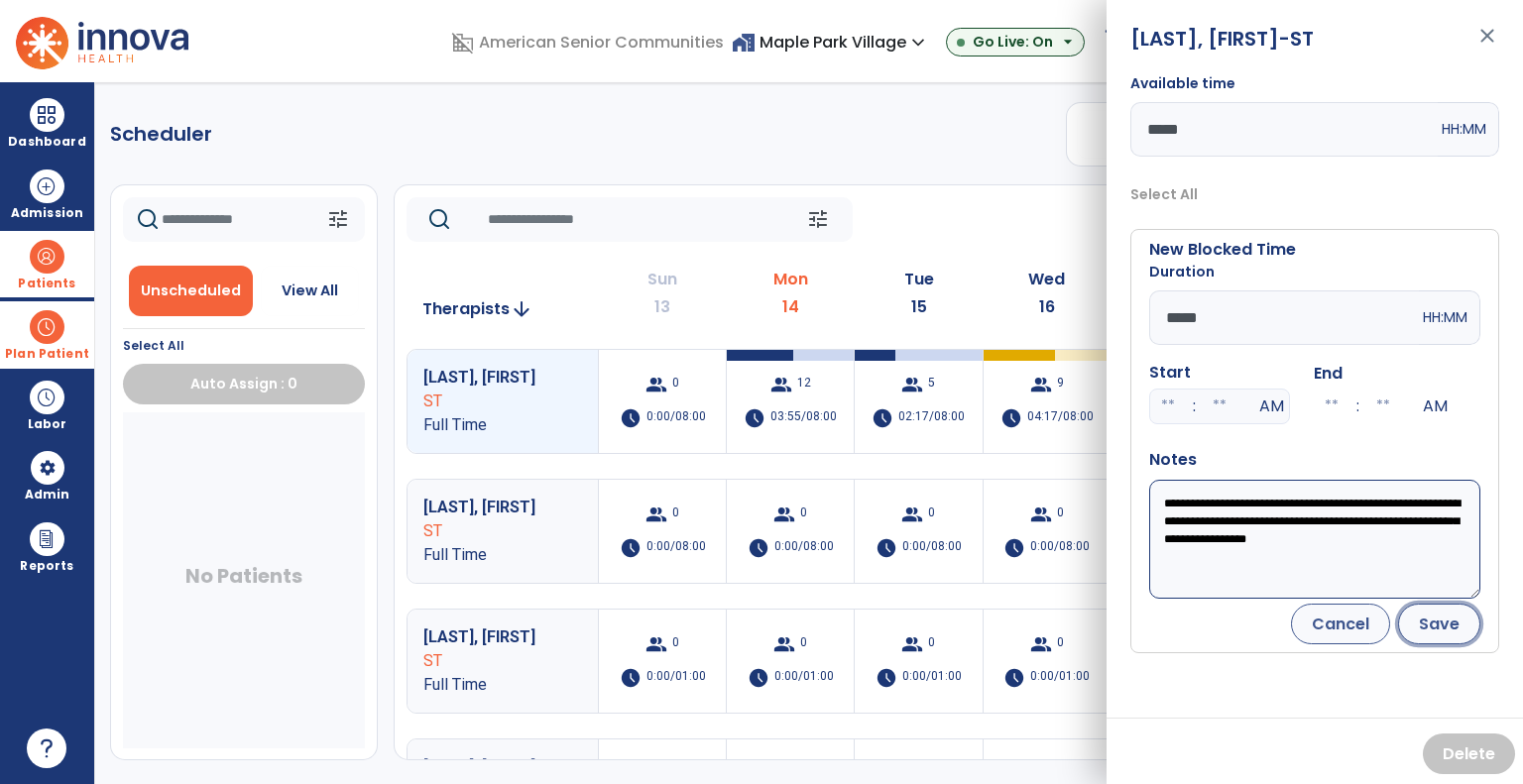 click on "Save" at bounding box center [1439, 623] 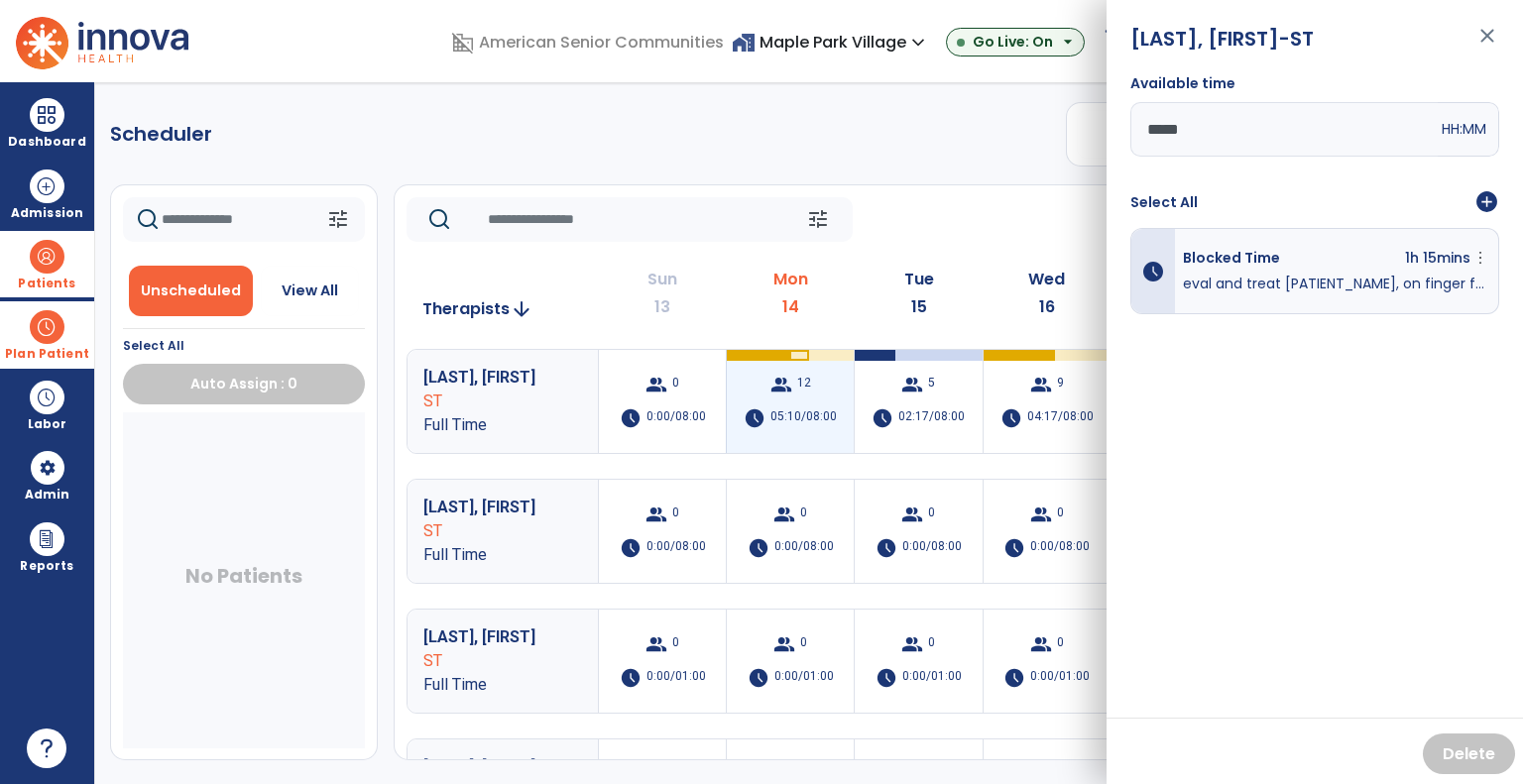 click on "group  12  schedule  [TIME]/[TIME]" at bounding box center [790, 401] 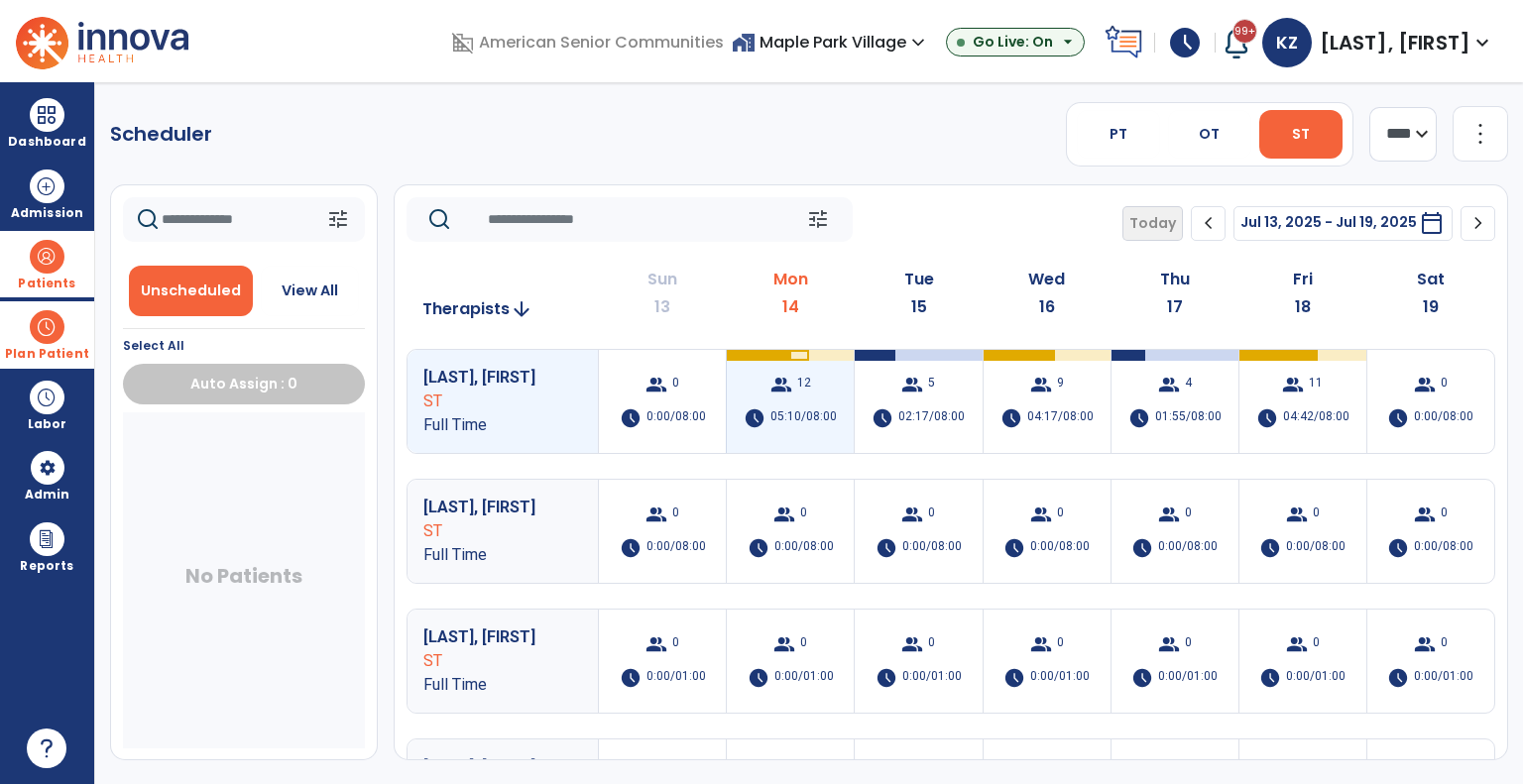 click on "group  12  schedule  [TIME]/[TIME]" at bounding box center [790, 401] 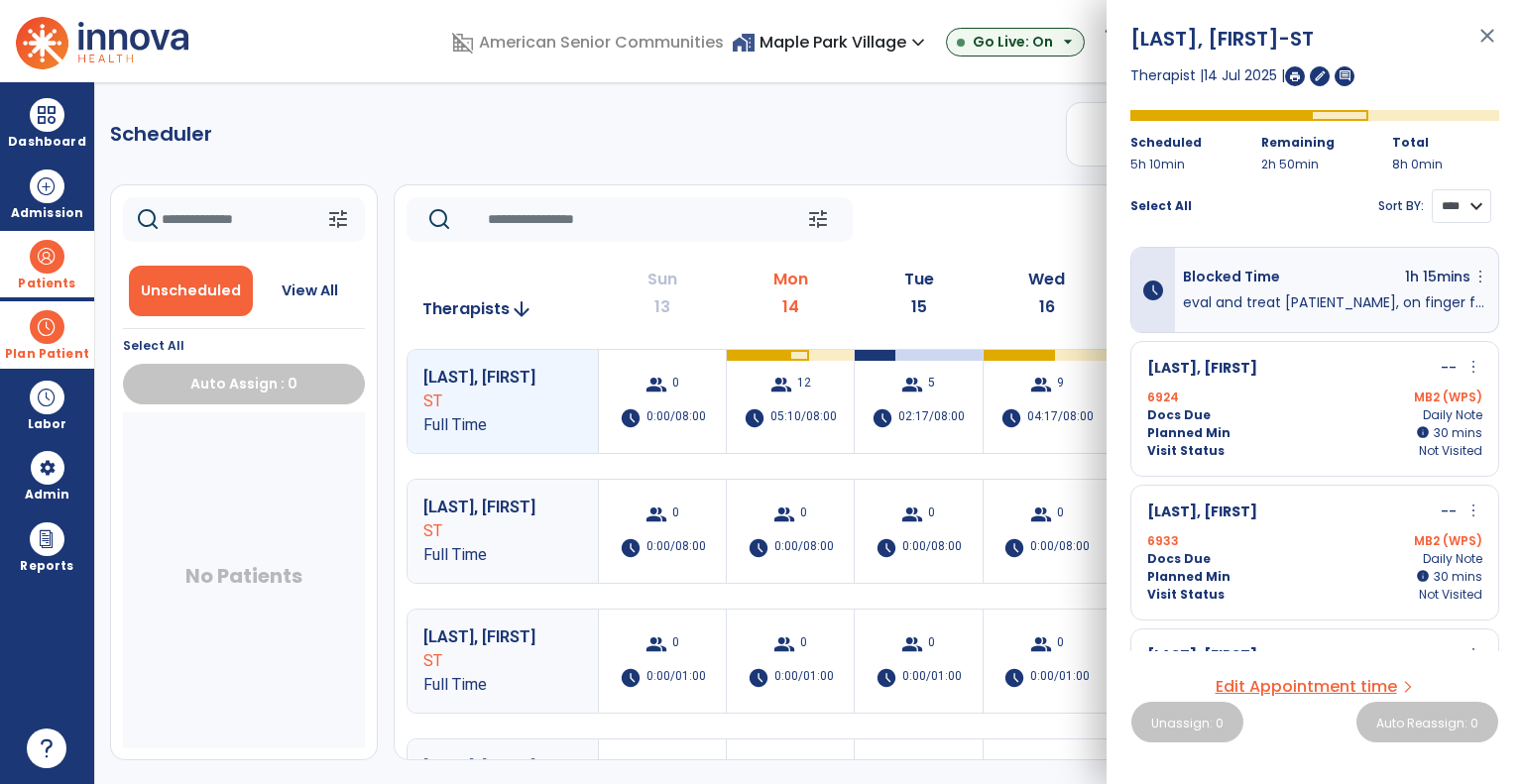 click on "**** ****" at bounding box center (1462, 206) 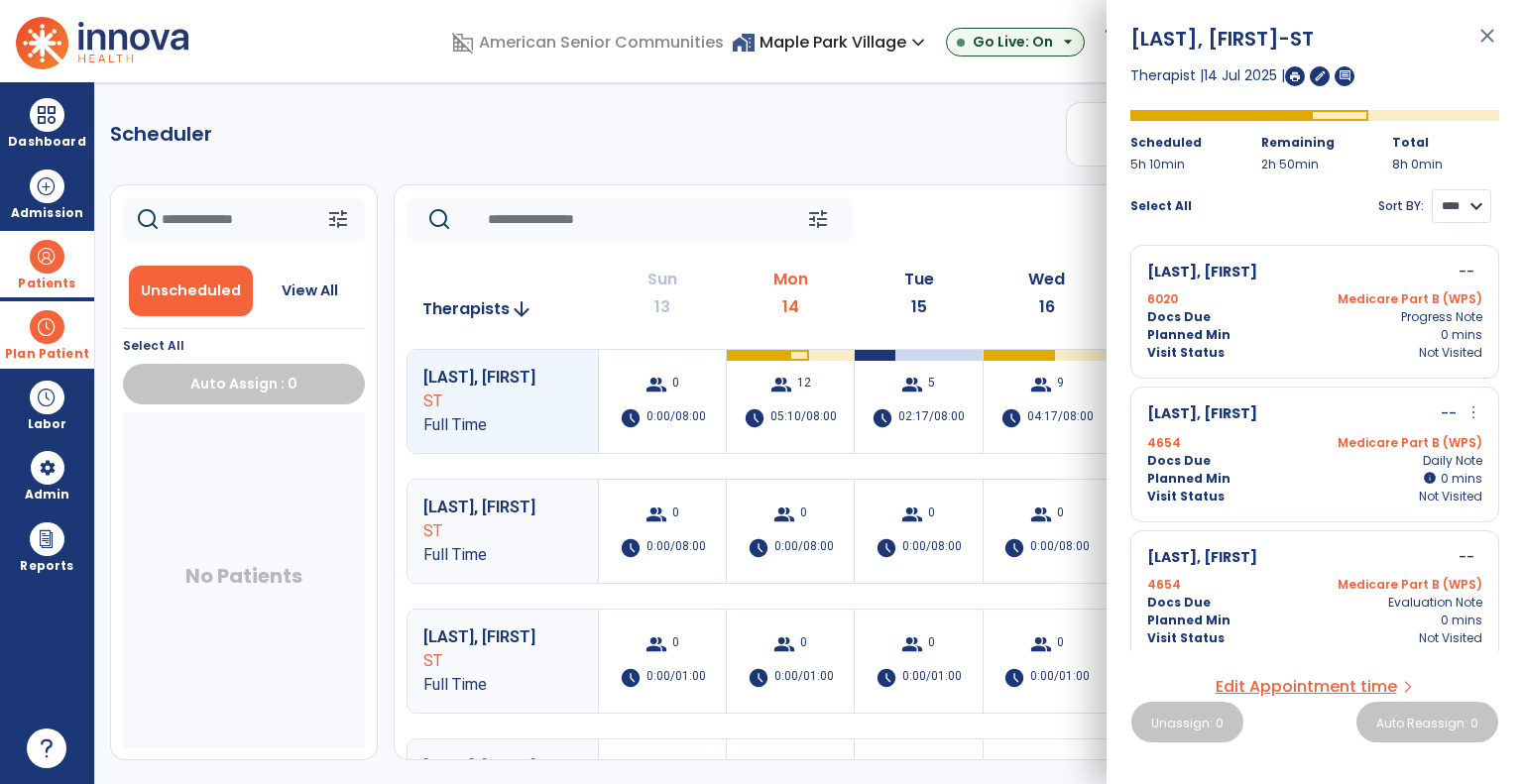scroll, scrollTop: 1393, scrollLeft: 0, axis: vertical 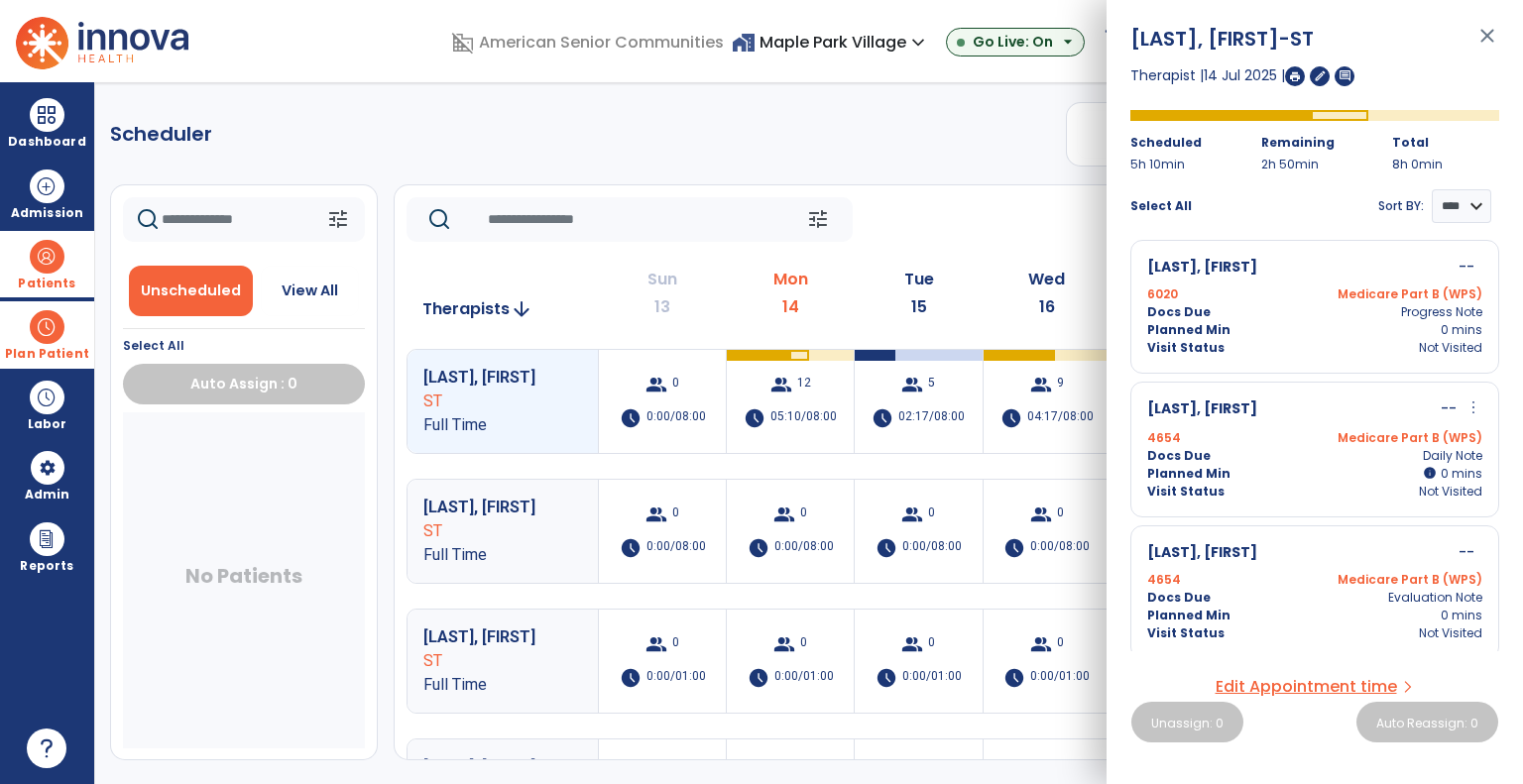 click on "close" at bounding box center [1487, 45] 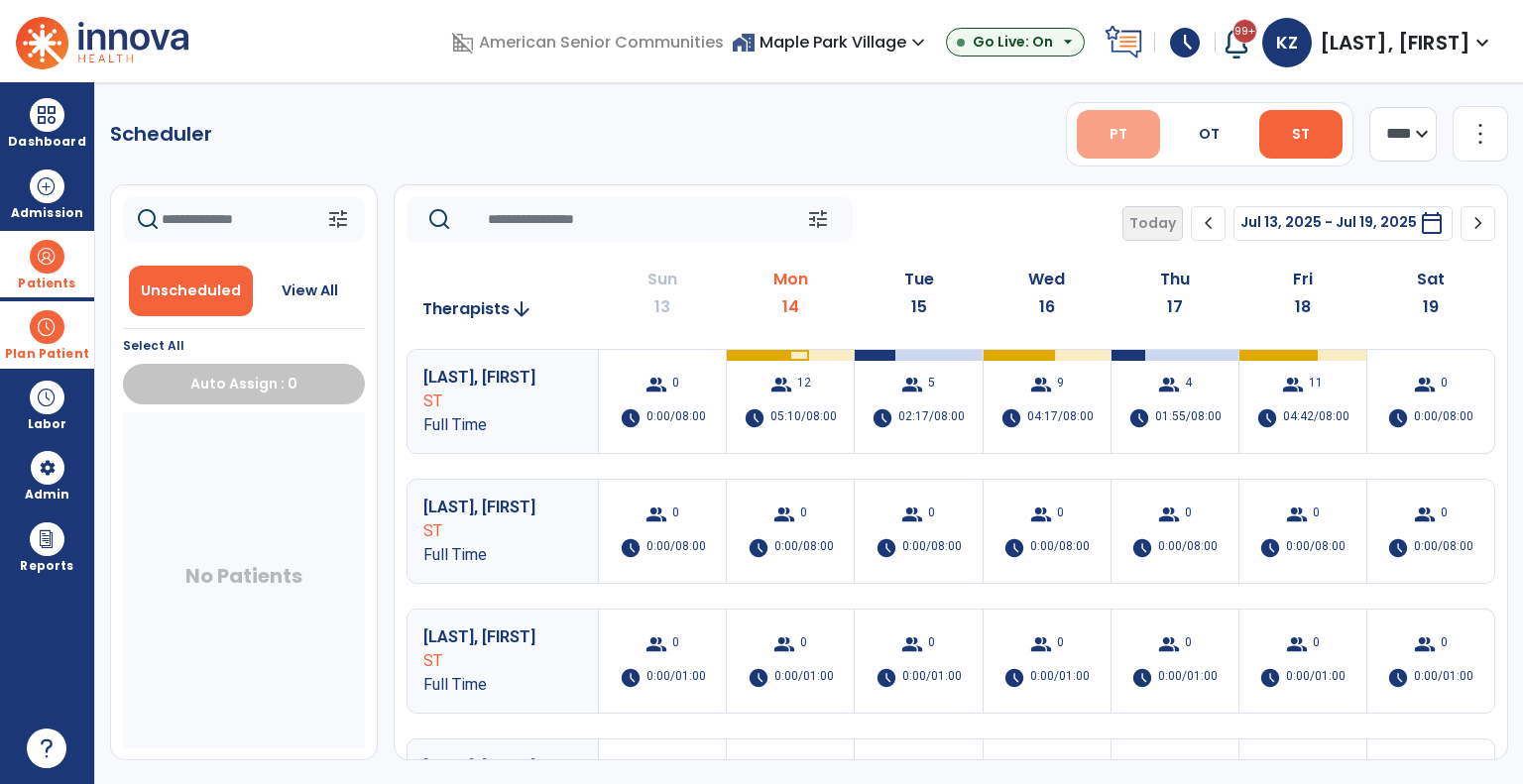 click on "PT" at bounding box center (1118, 134) 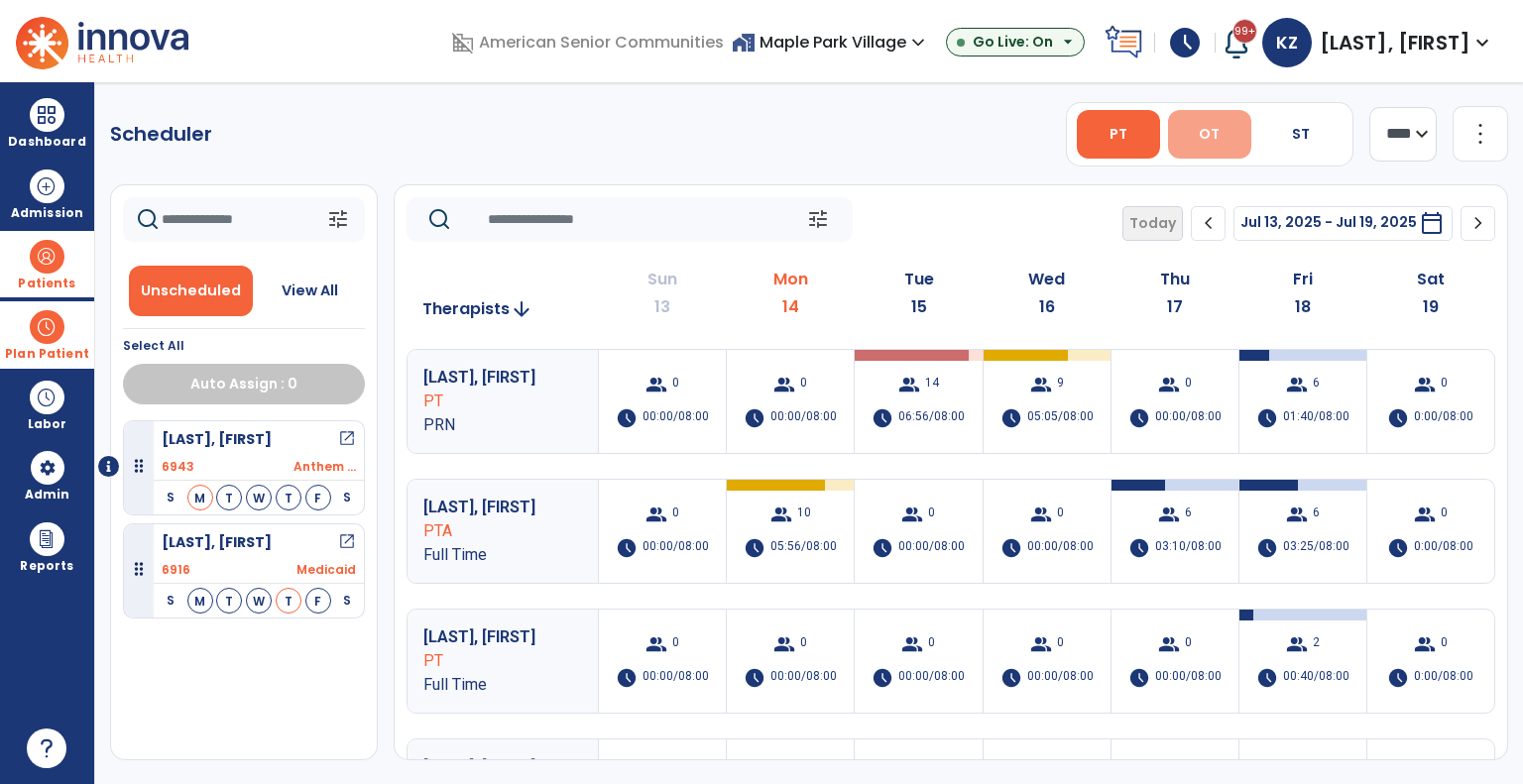 click on "OT" at bounding box center [1209, 134] 